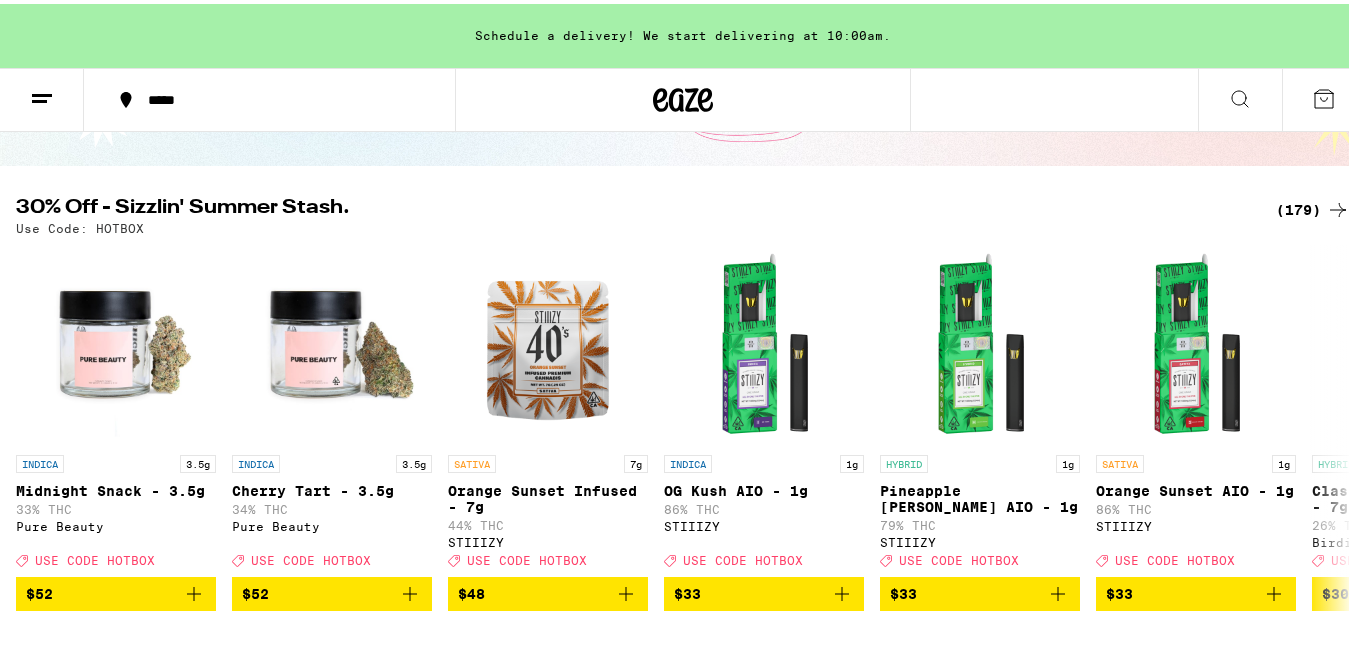 scroll, scrollTop: 0, scrollLeft: 0, axis: both 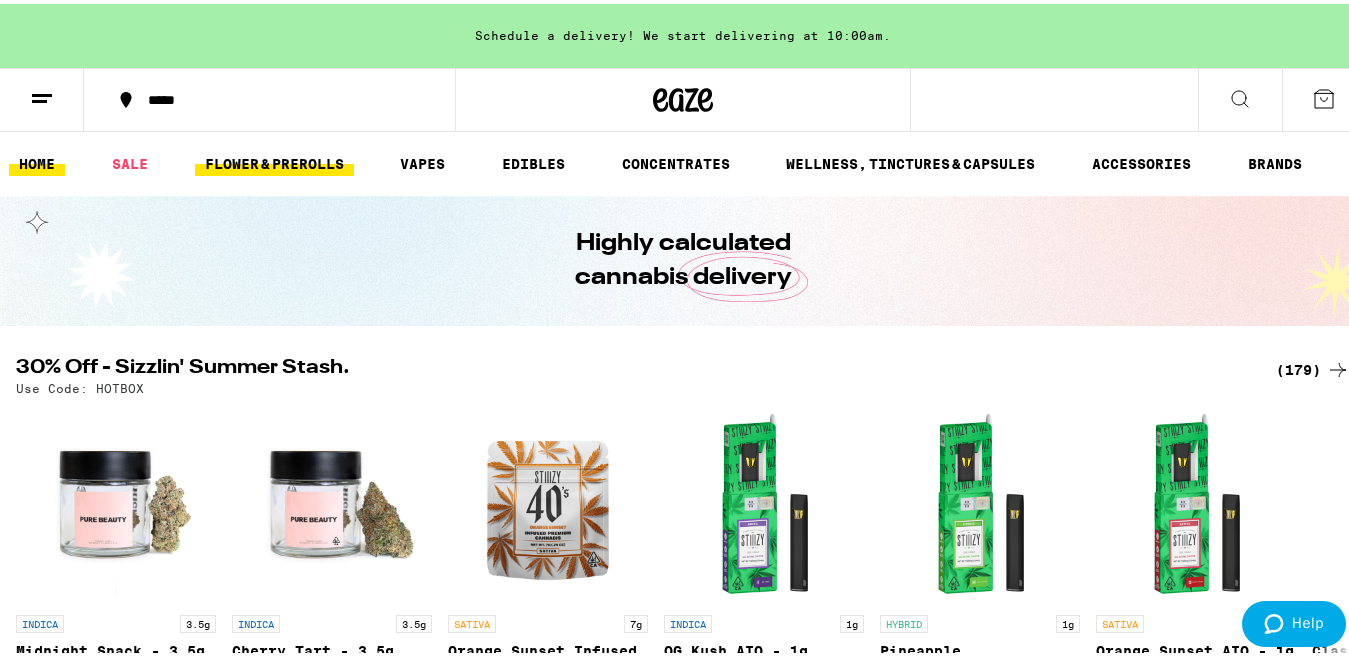 click on "FLOWER & PREROLLS" at bounding box center [274, 160] 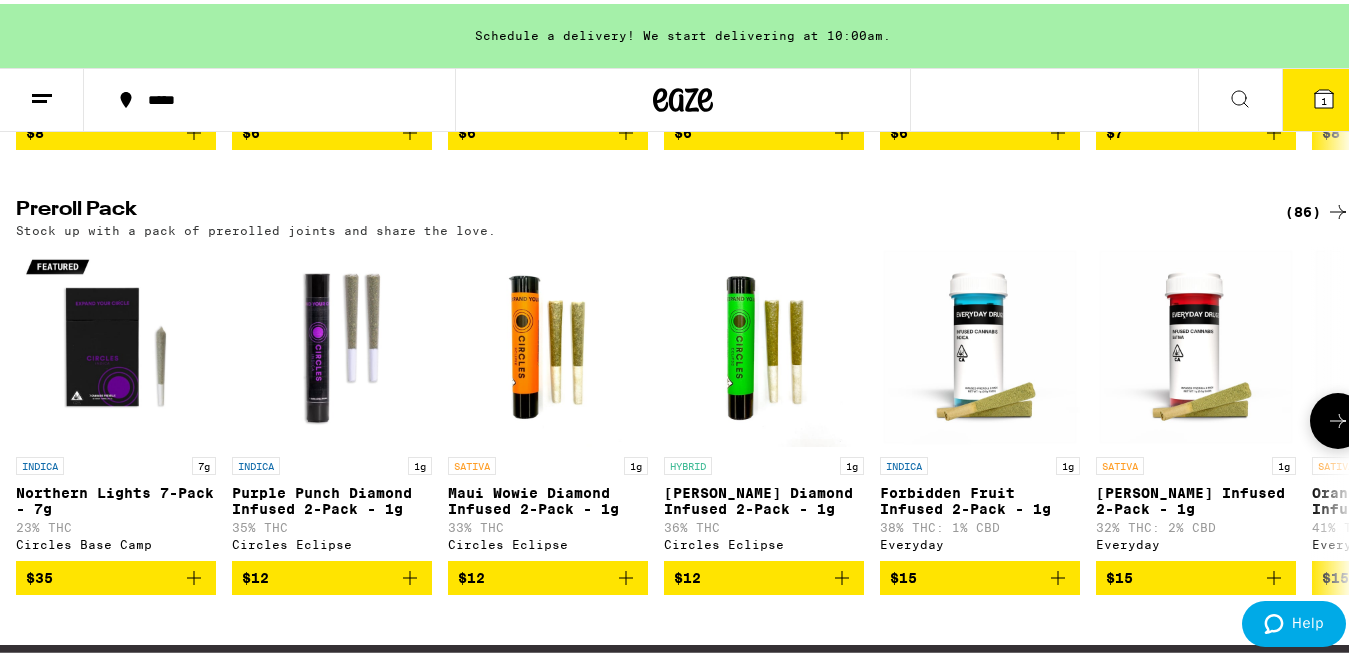 scroll, scrollTop: 1517, scrollLeft: 0, axis: vertical 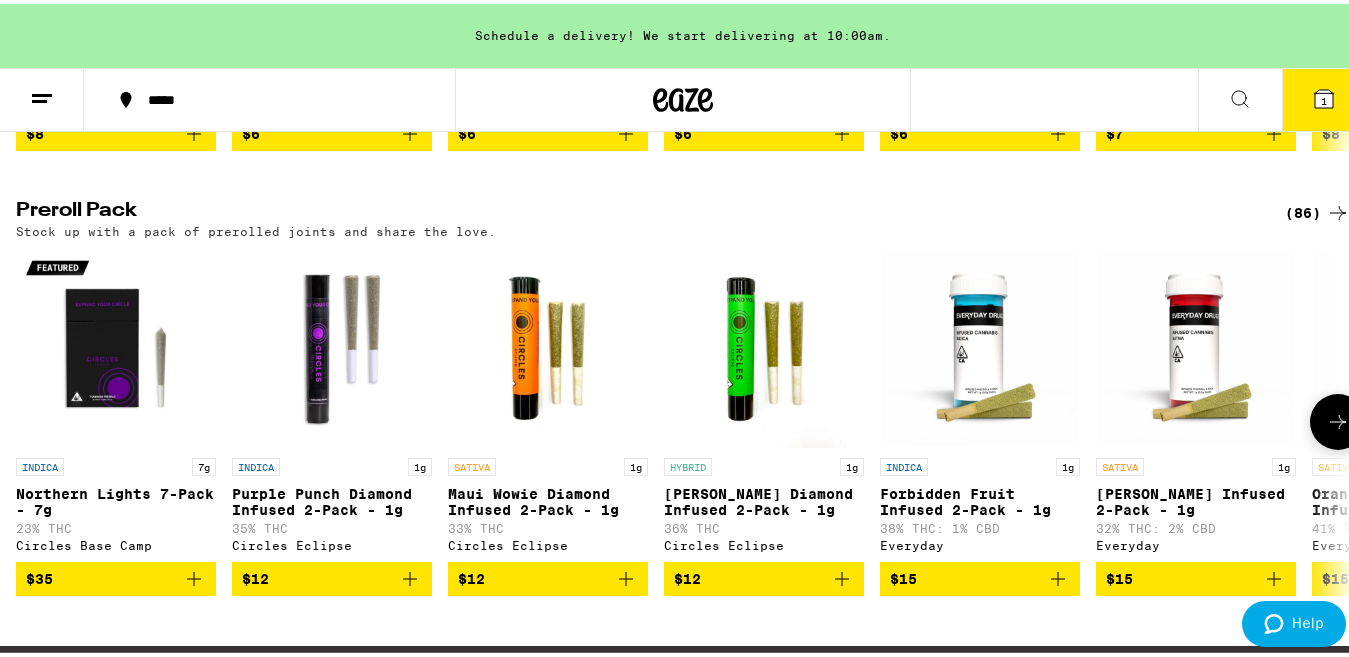 click 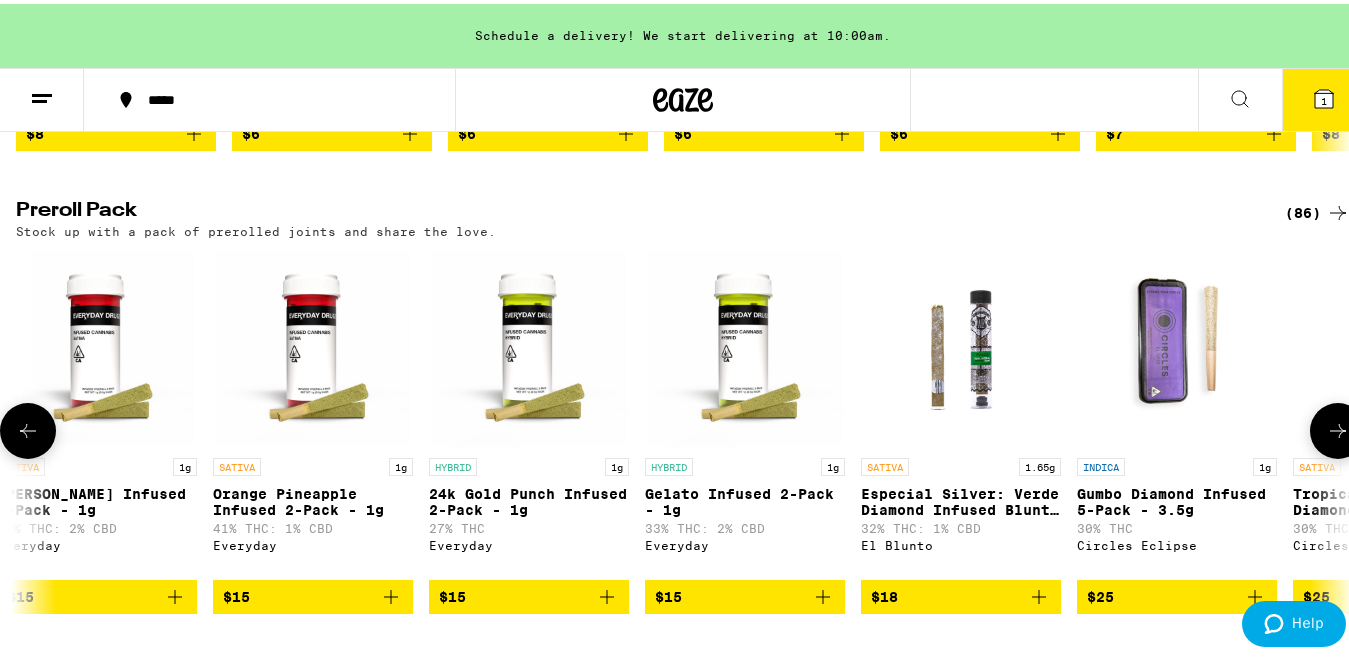 click 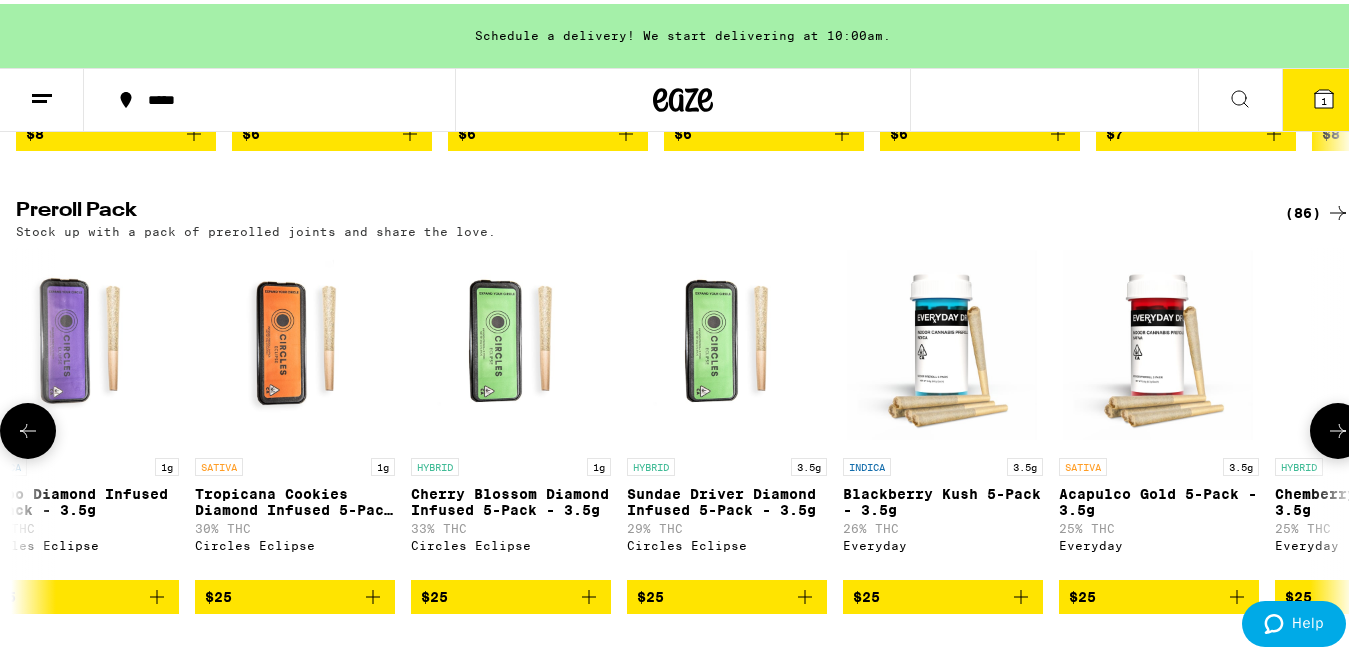 scroll, scrollTop: 0, scrollLeft: 2198, axis: horizontal 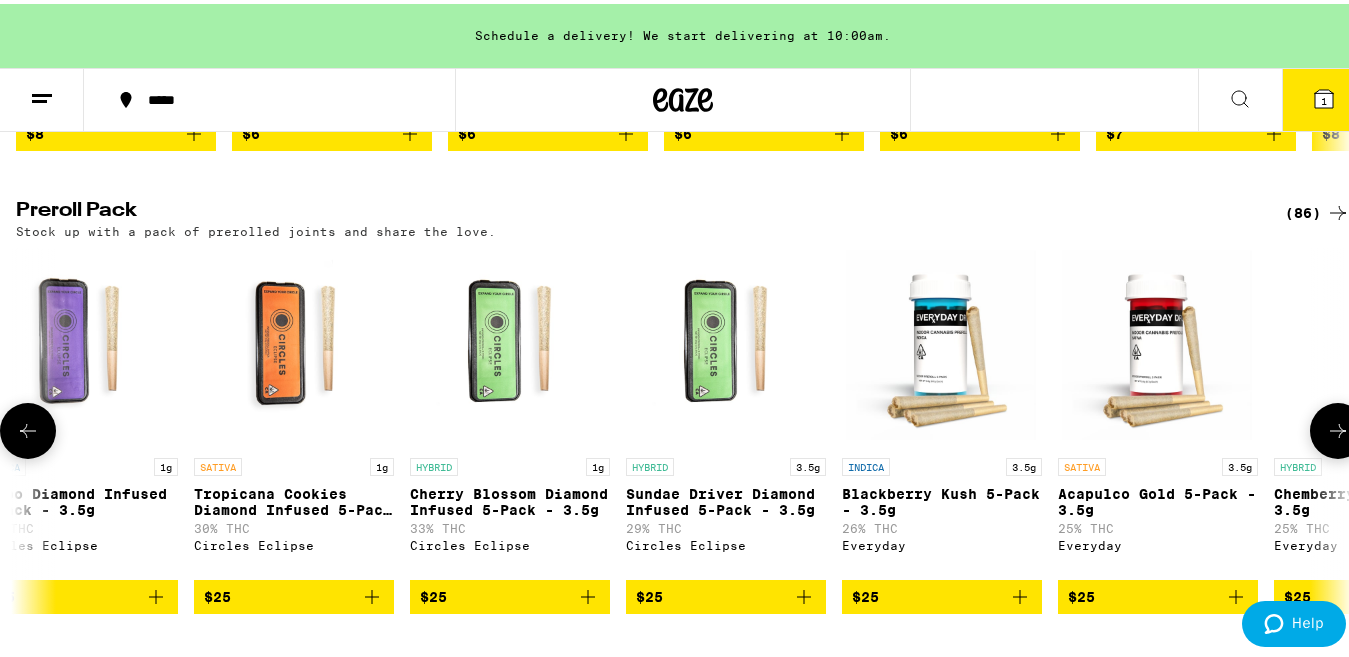 click 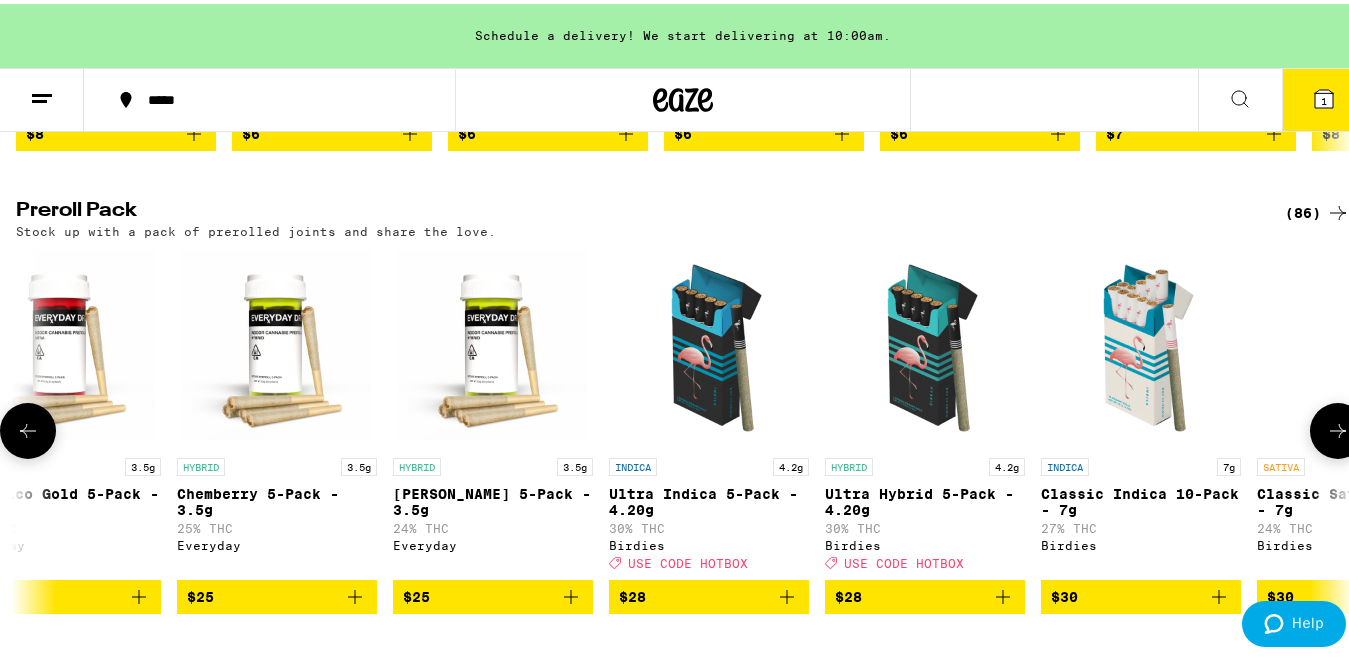 scroll, scrollTop: 0, scrollLeft: 3297, axis: horizontal 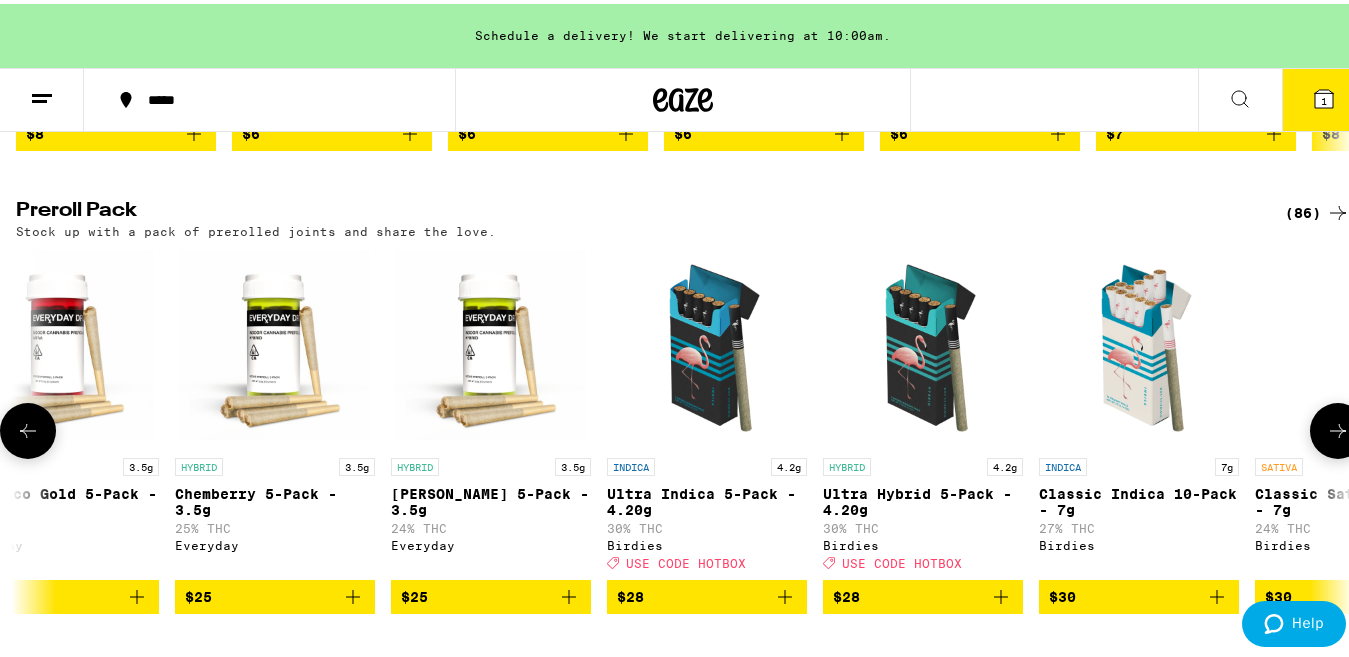 click 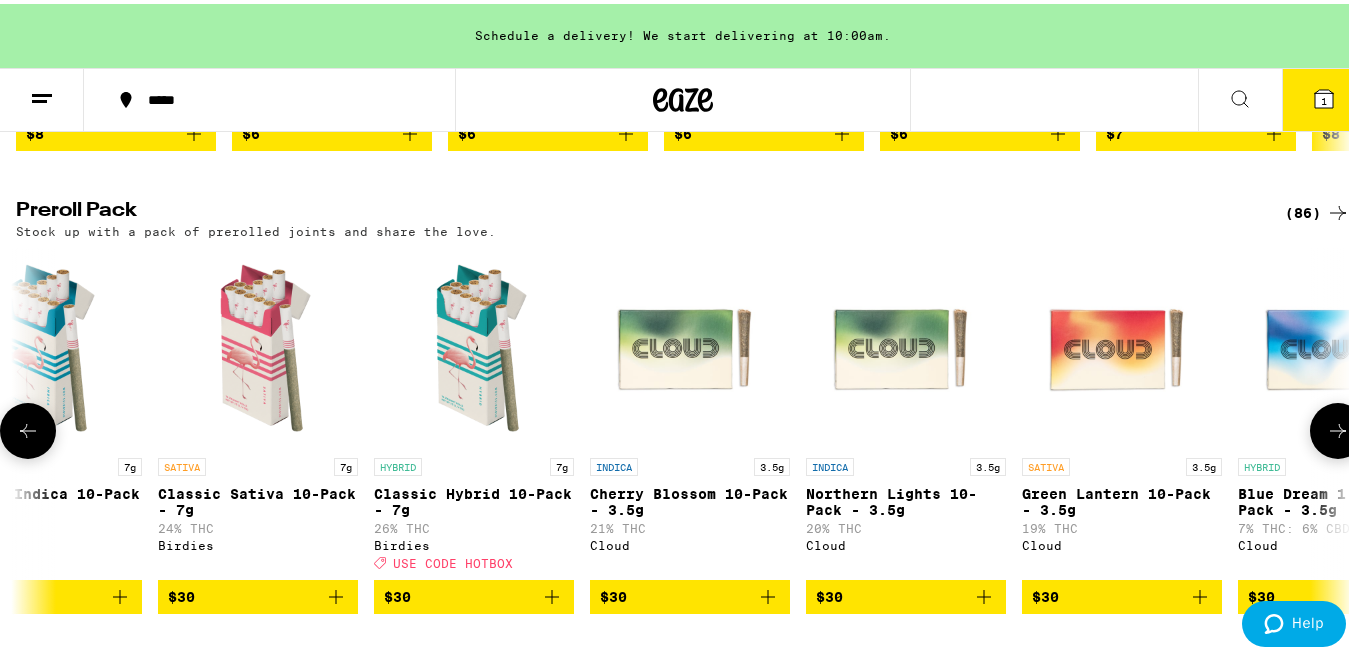 scroll, scrollTop: 0, scrollLeft: 4396, axis: horizontal 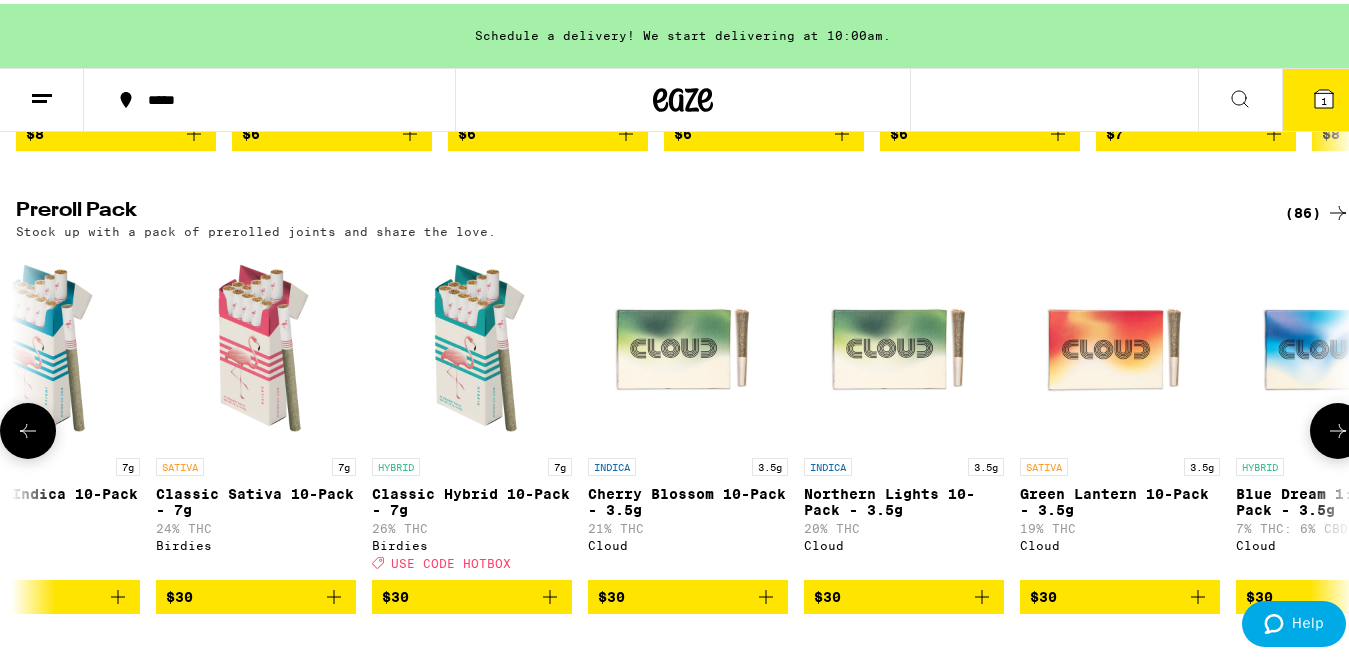 click 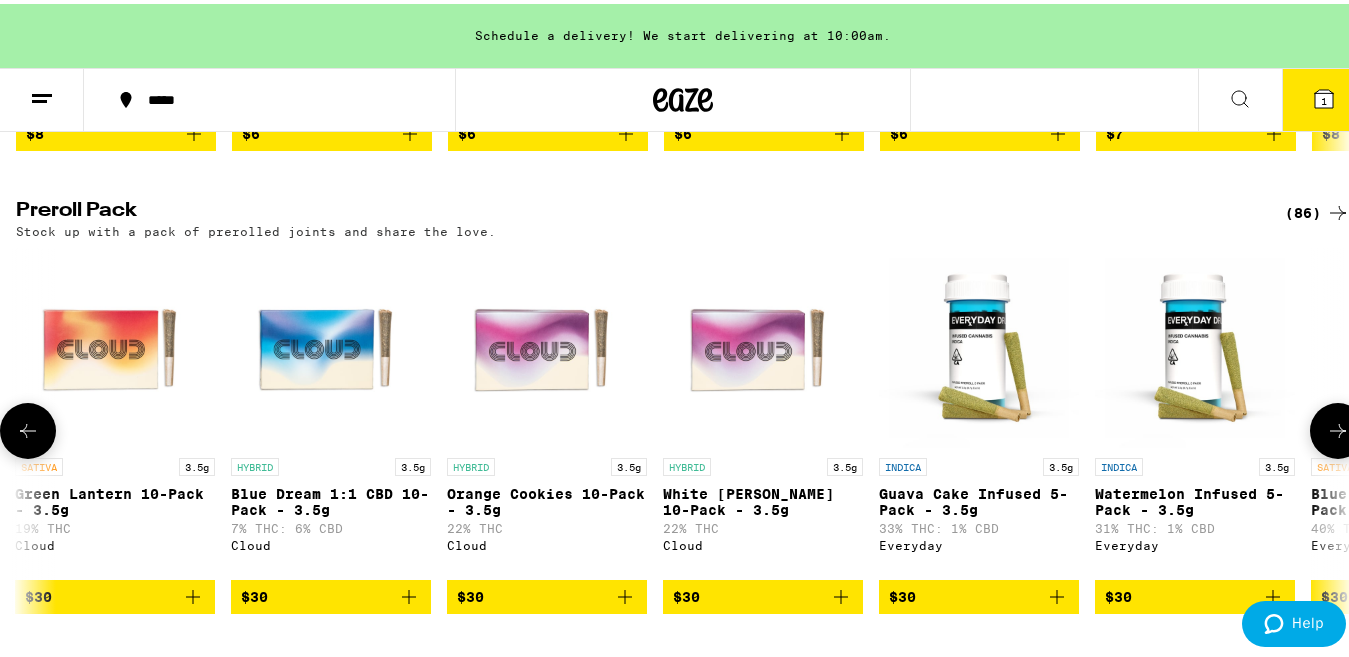 scroll, scrollTop: 0, scrollLeft: 5495, axis: horizontal 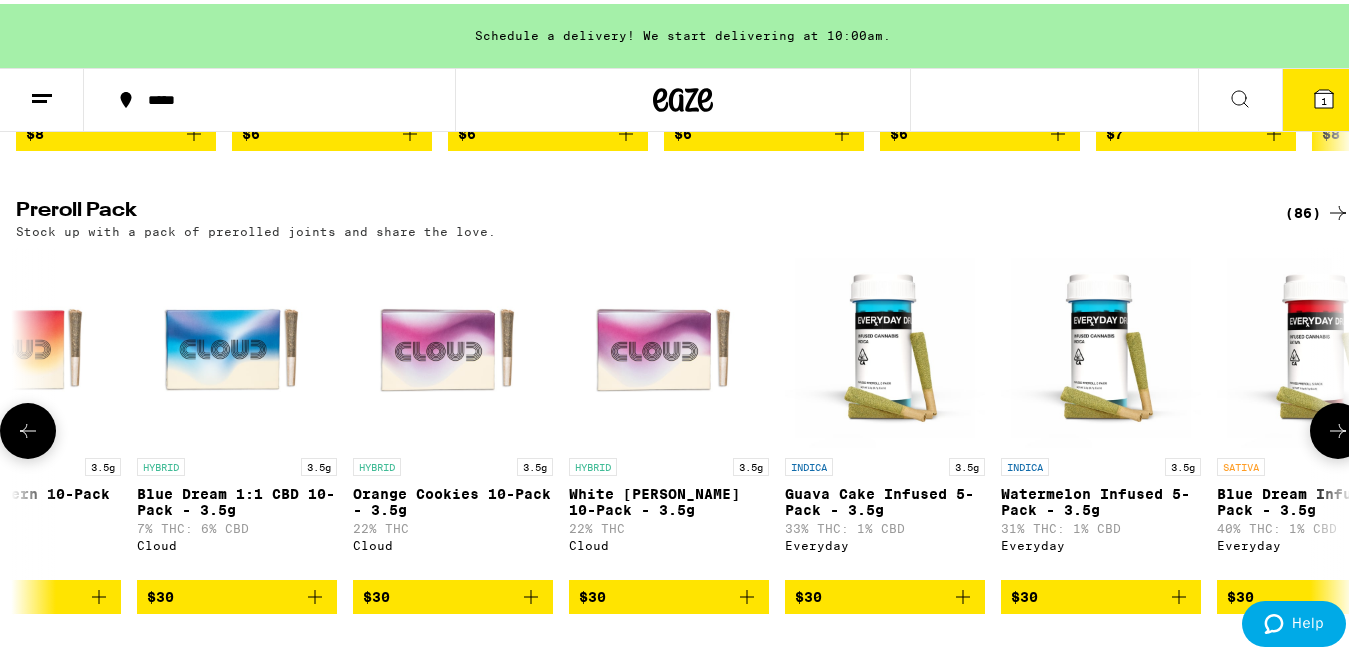 click 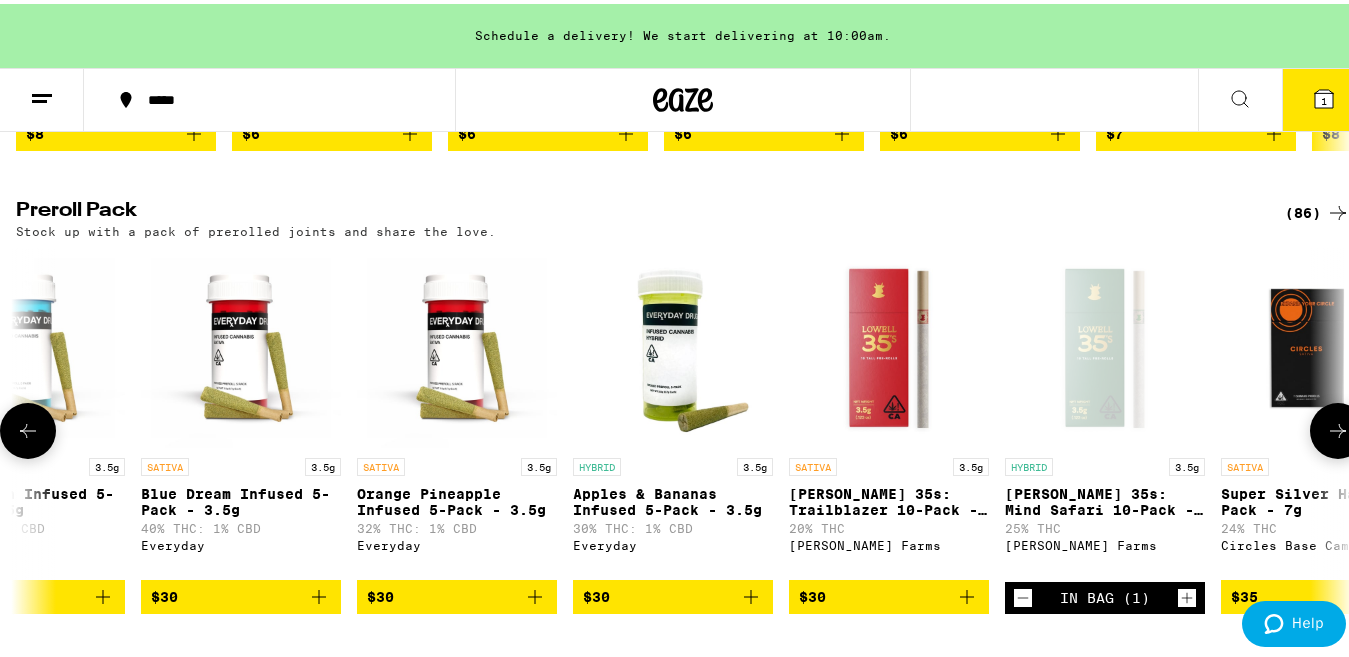 scroll, scrollTop: 0, scrollLeft: 6594, axis: horizontal 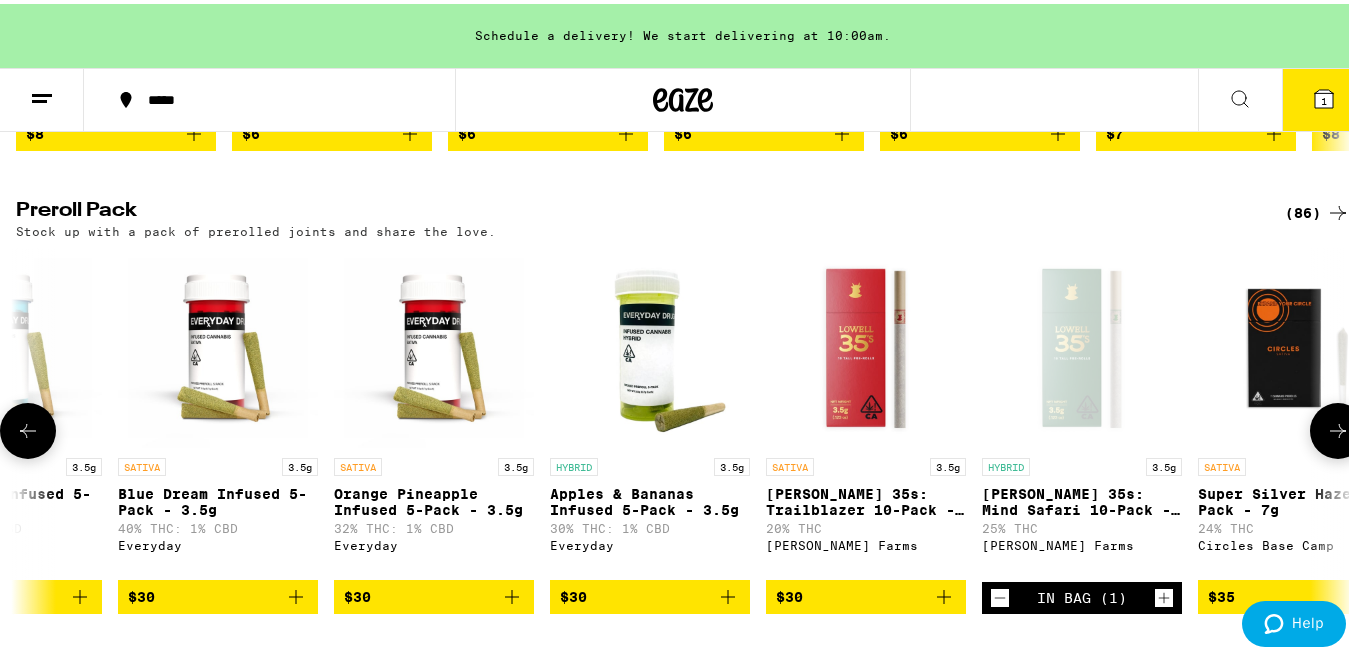 click 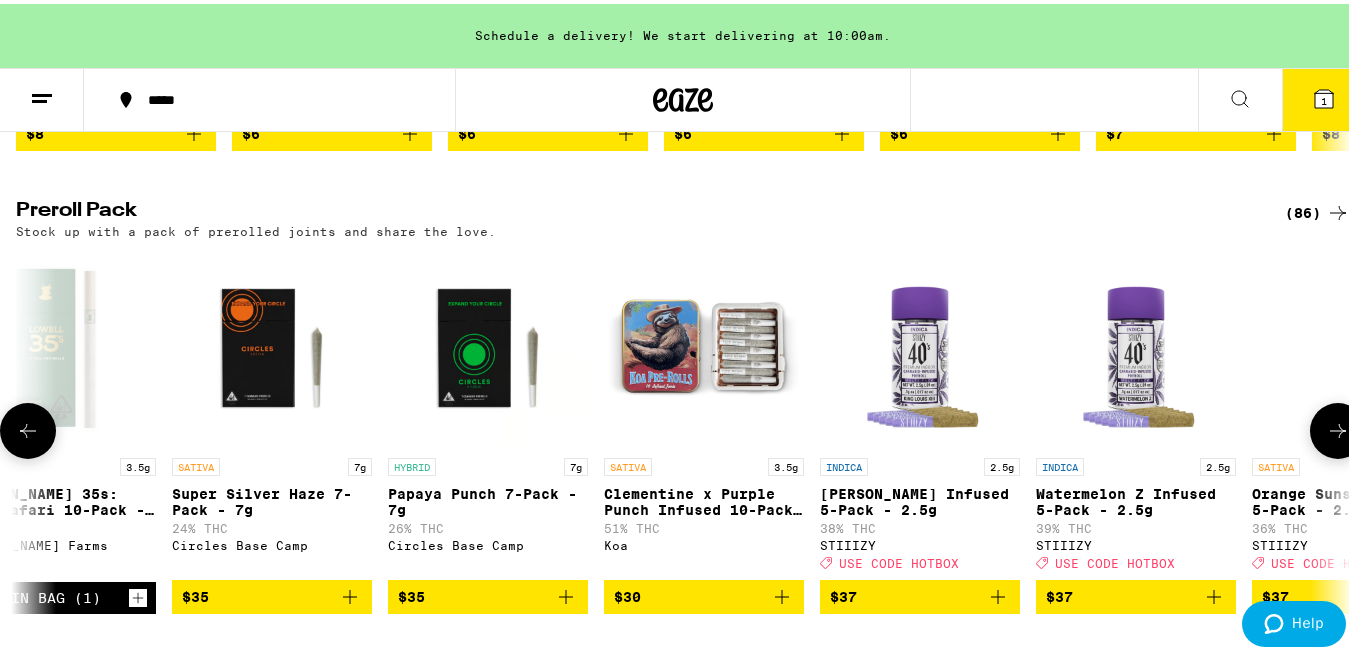 scroll, scrollTop: 0, scrollLeft: 7693, axis: horizontal 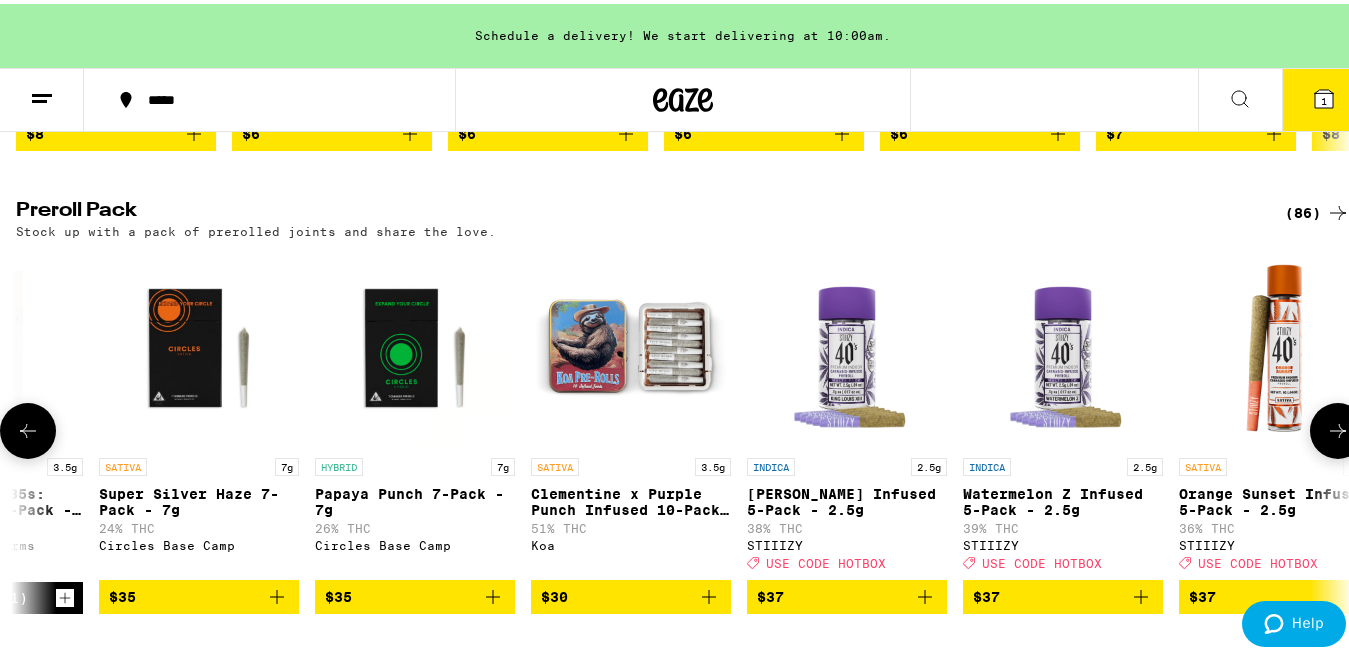 click 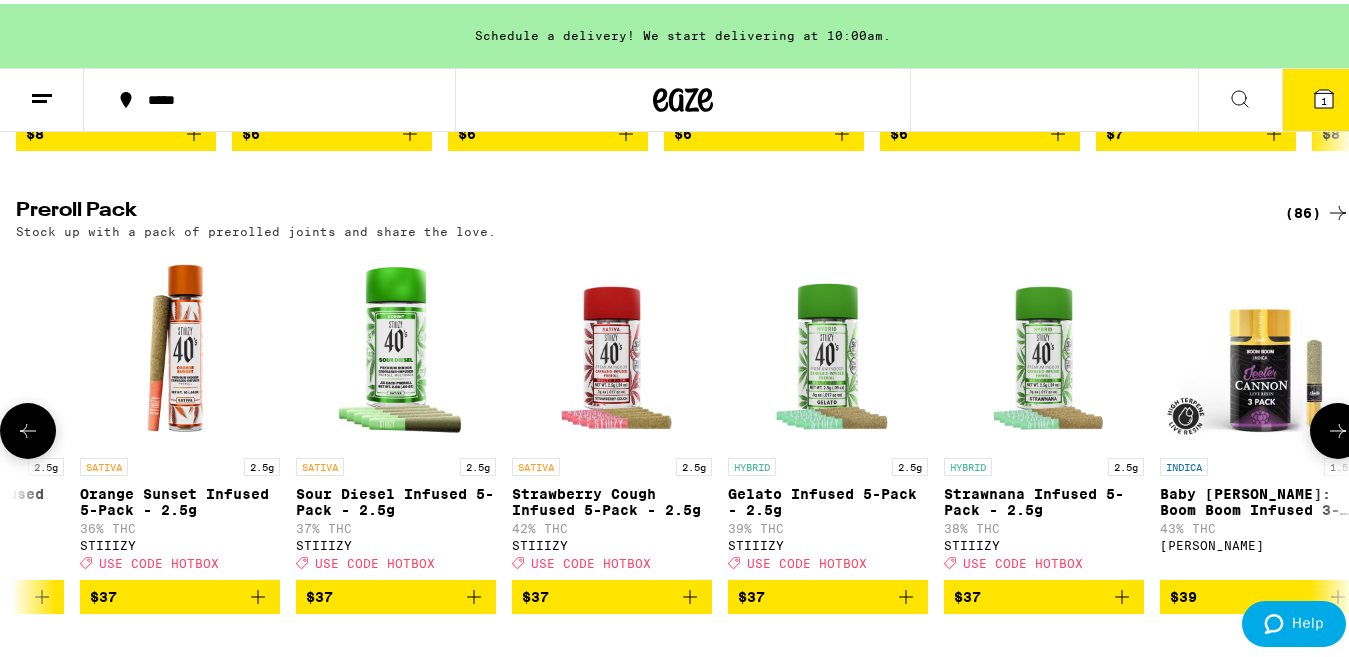 click 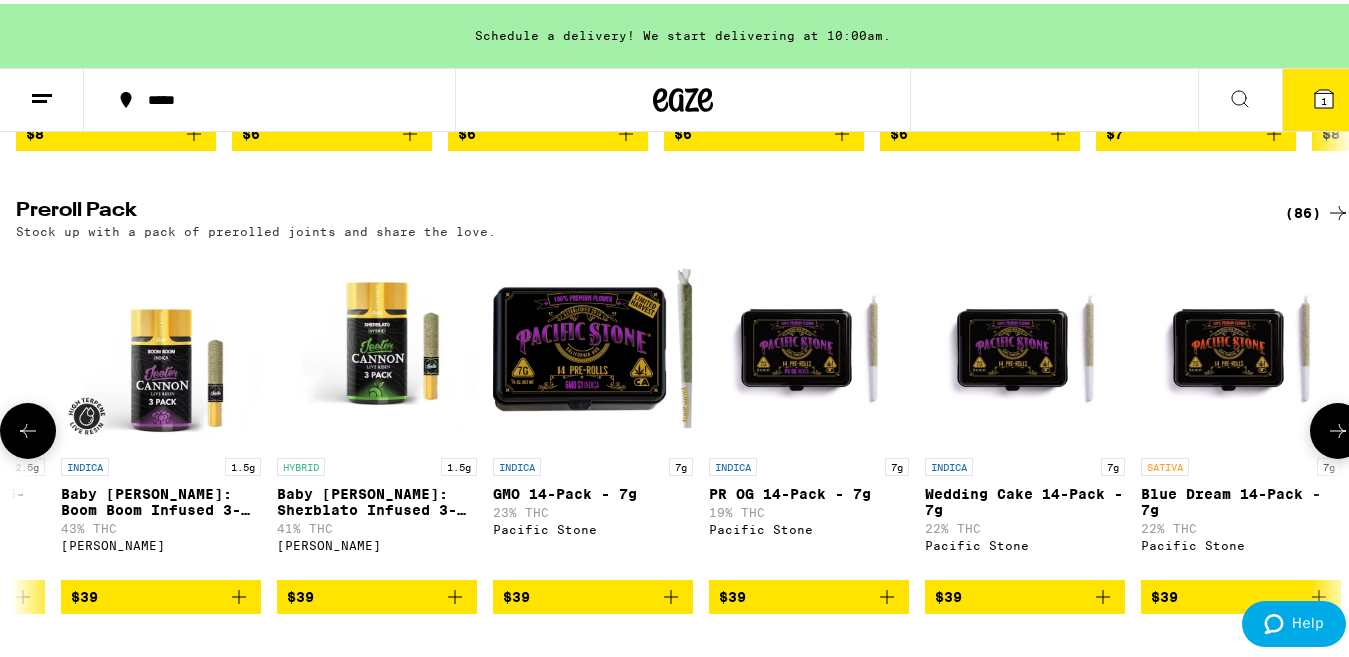 click 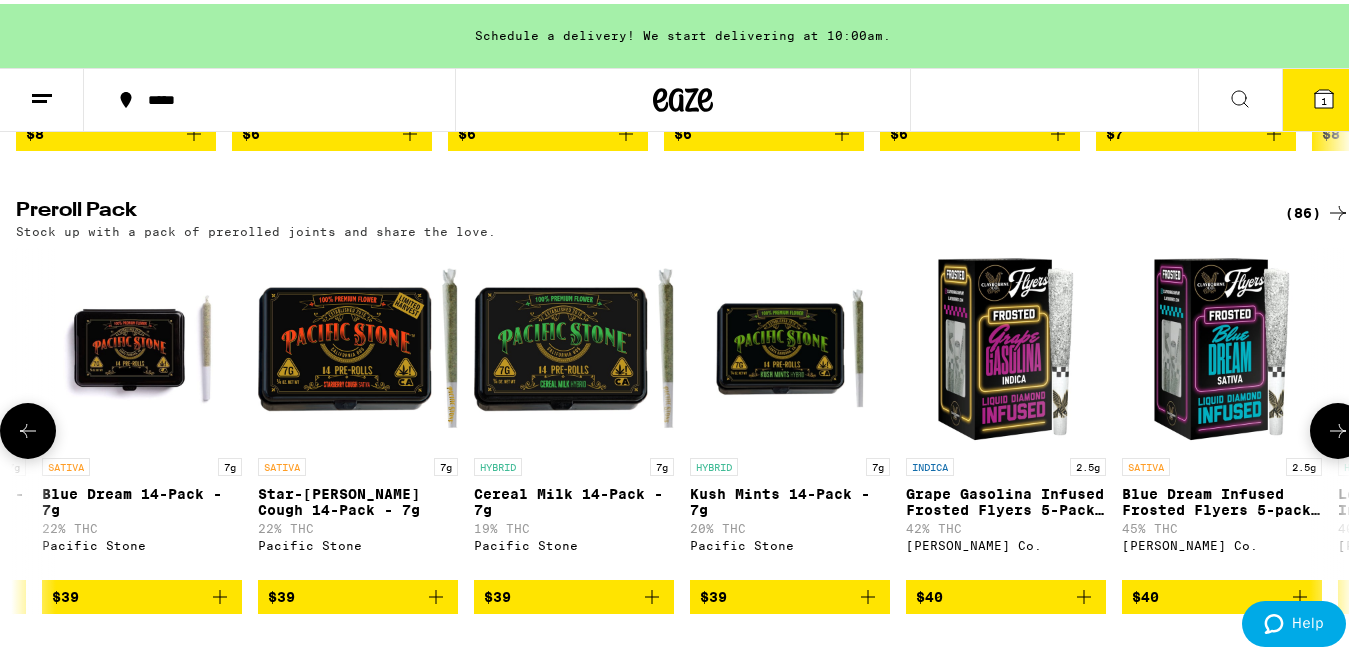 click 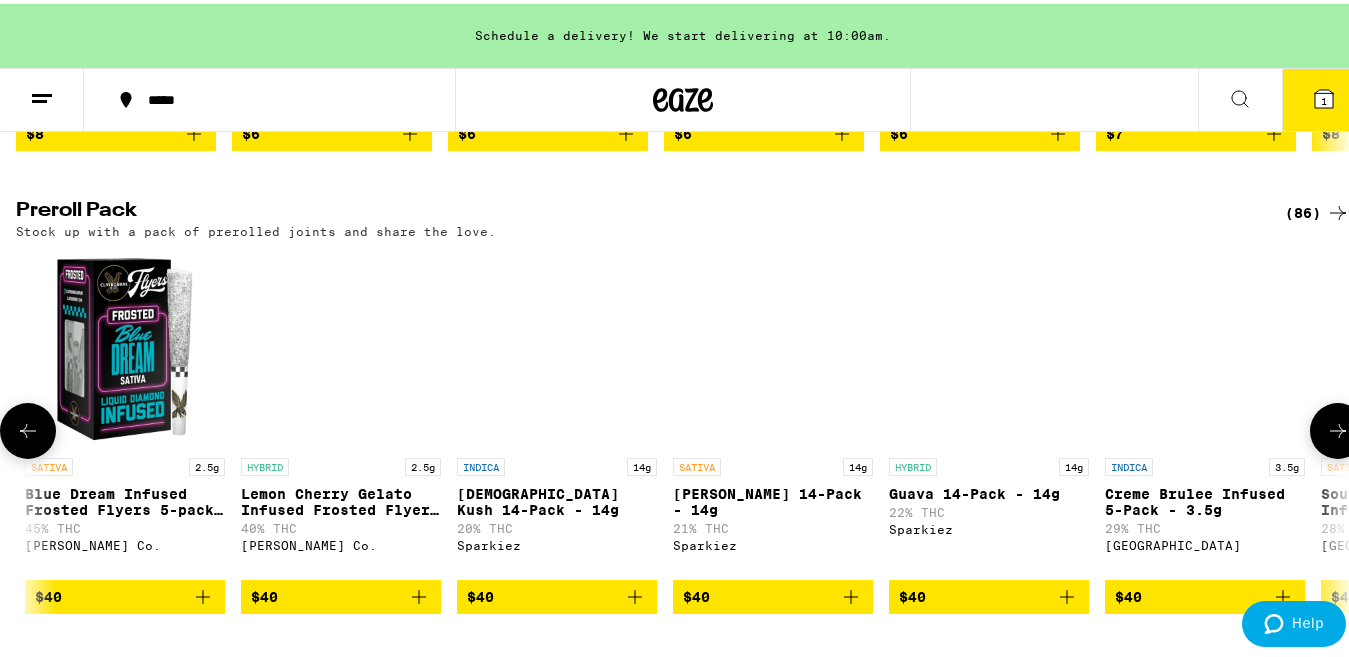 scroll, scrollTop: 0, scrollLeft: 12089, axis: horizontal 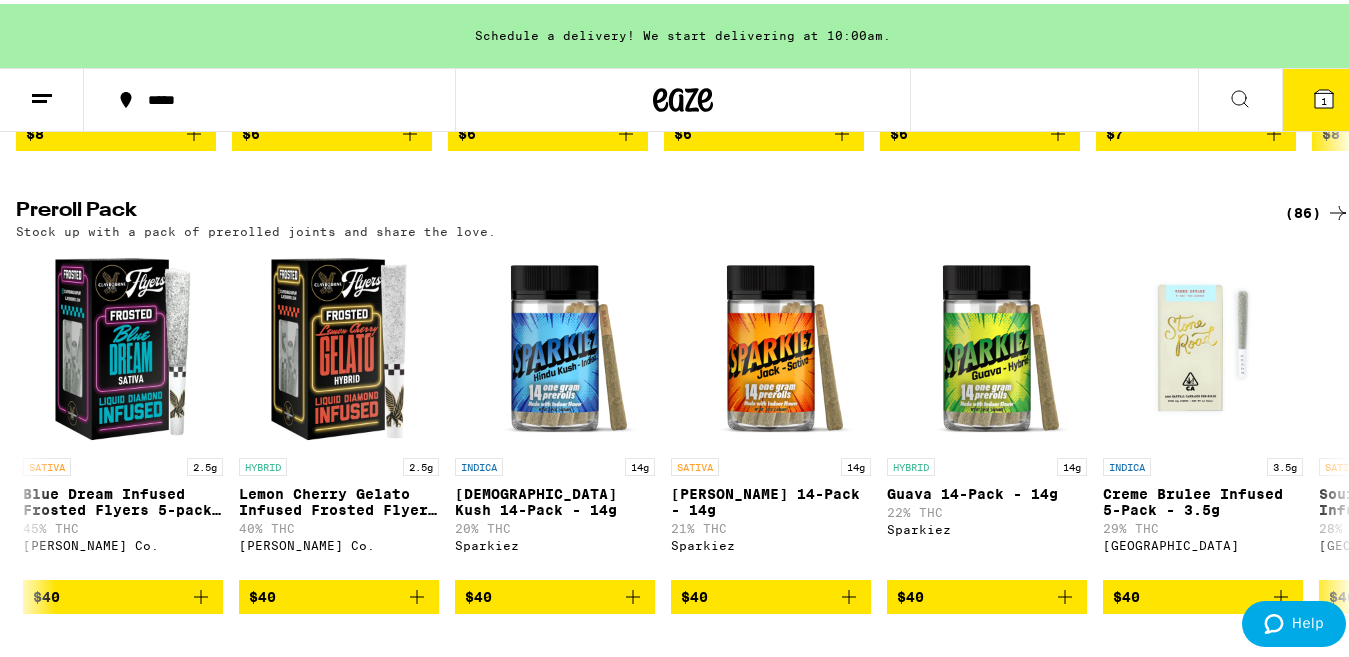 click on "1" at bounding box center [1324, 97] 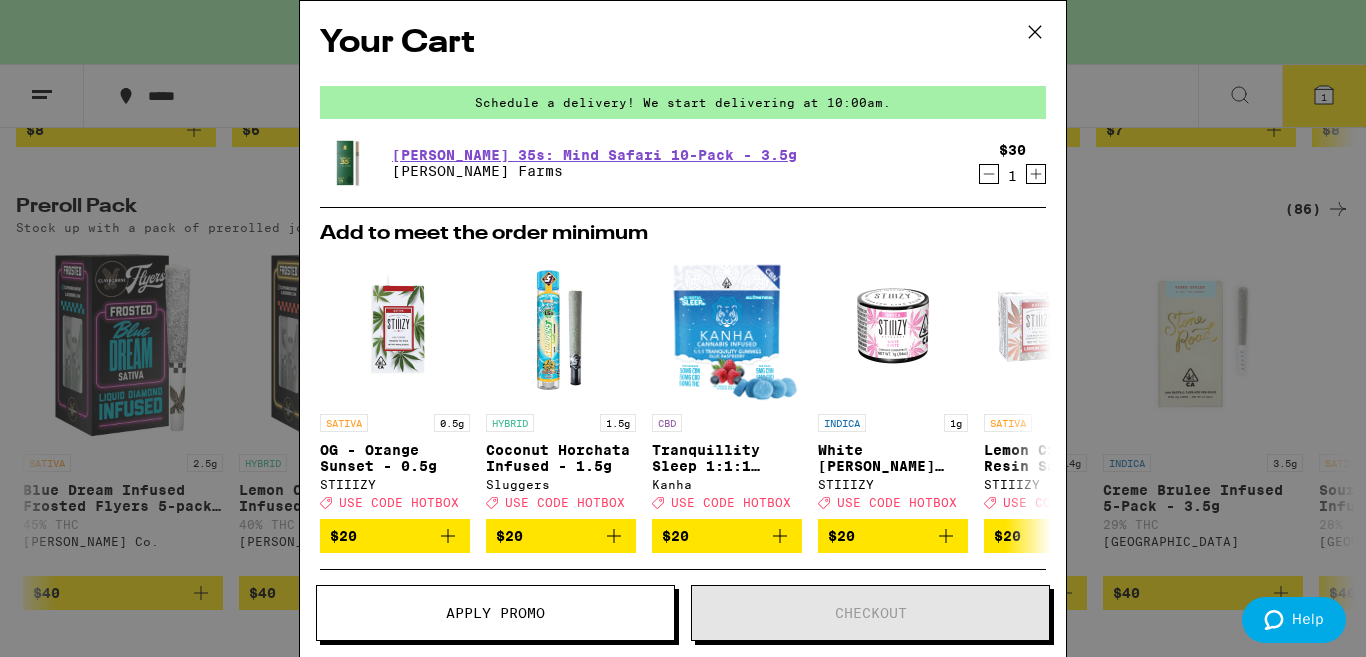 click 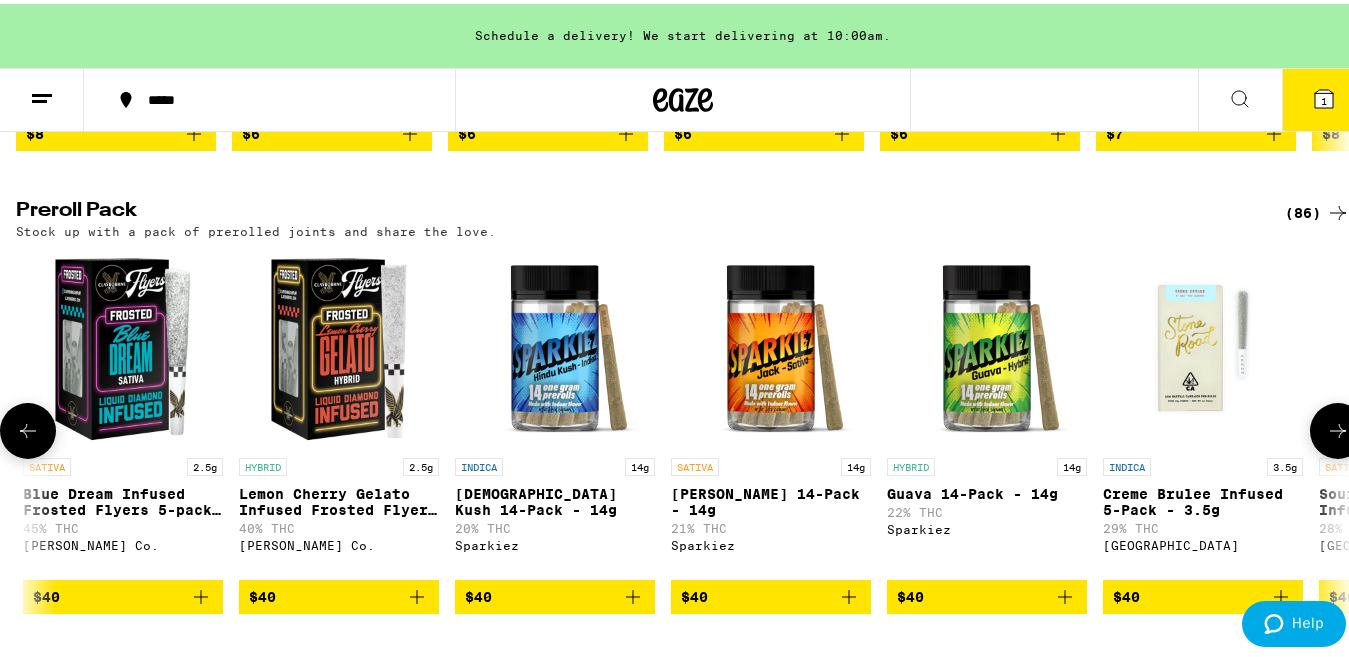 click 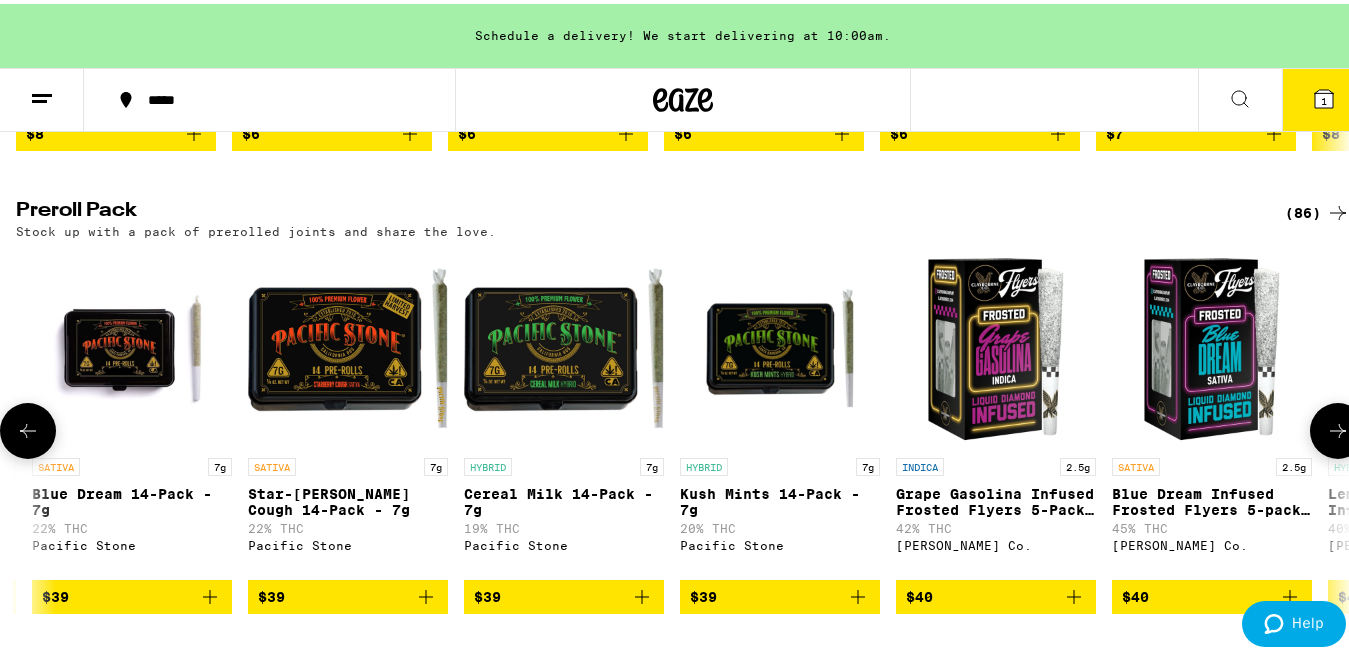 click 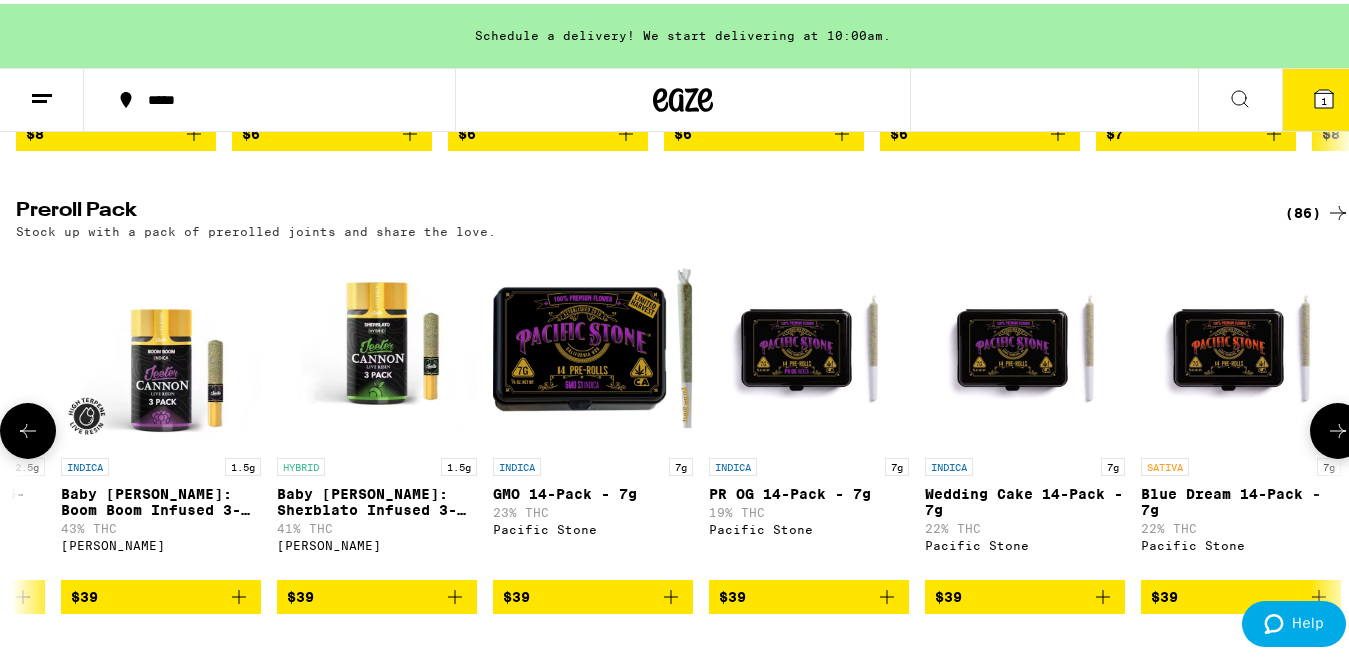 click 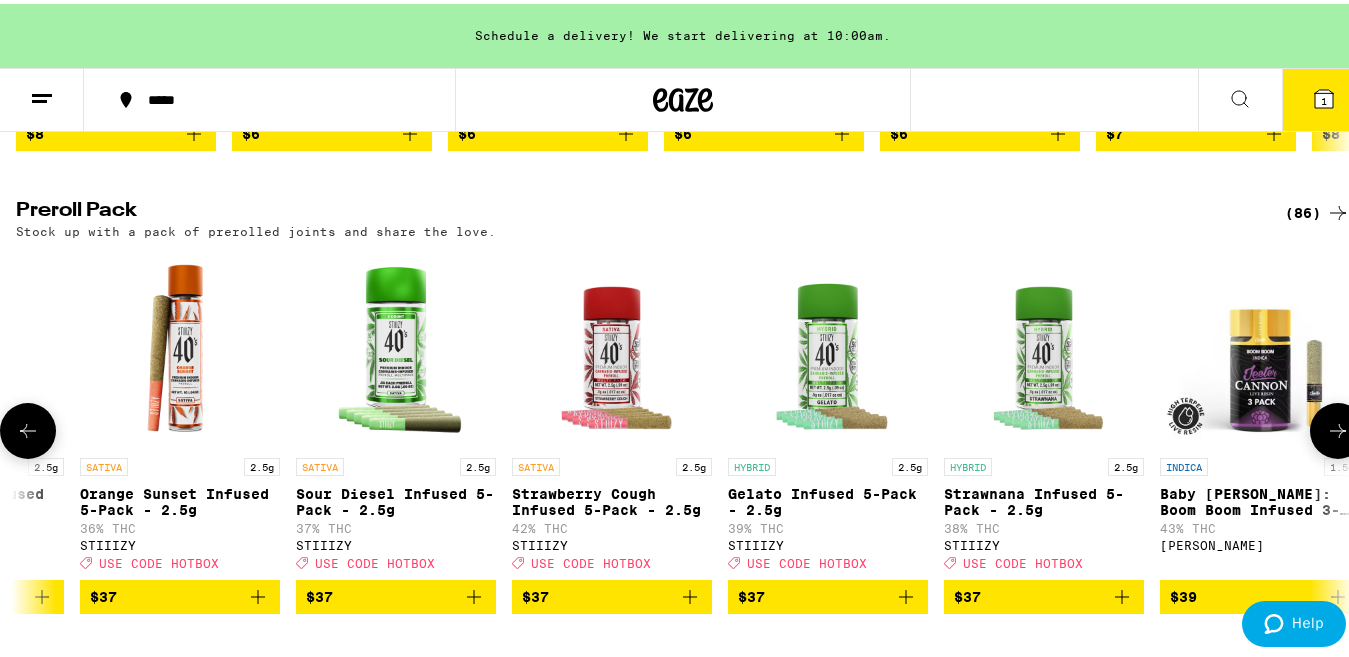 click 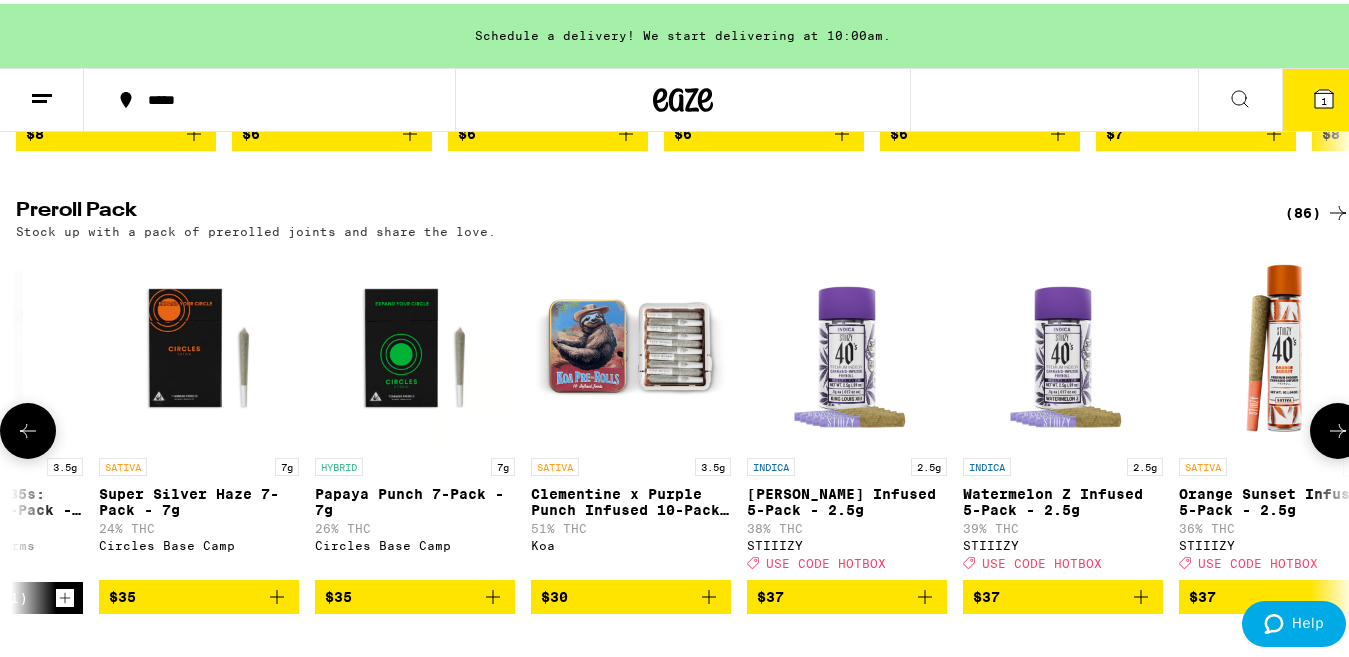click 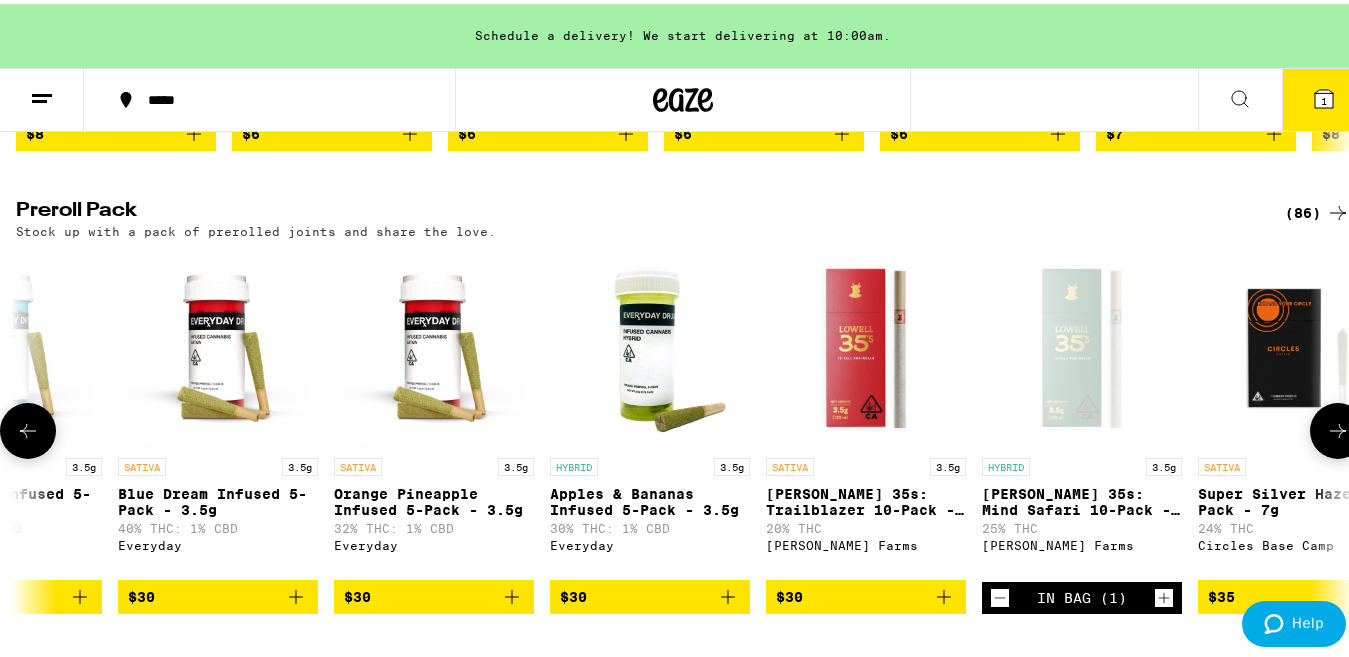 click 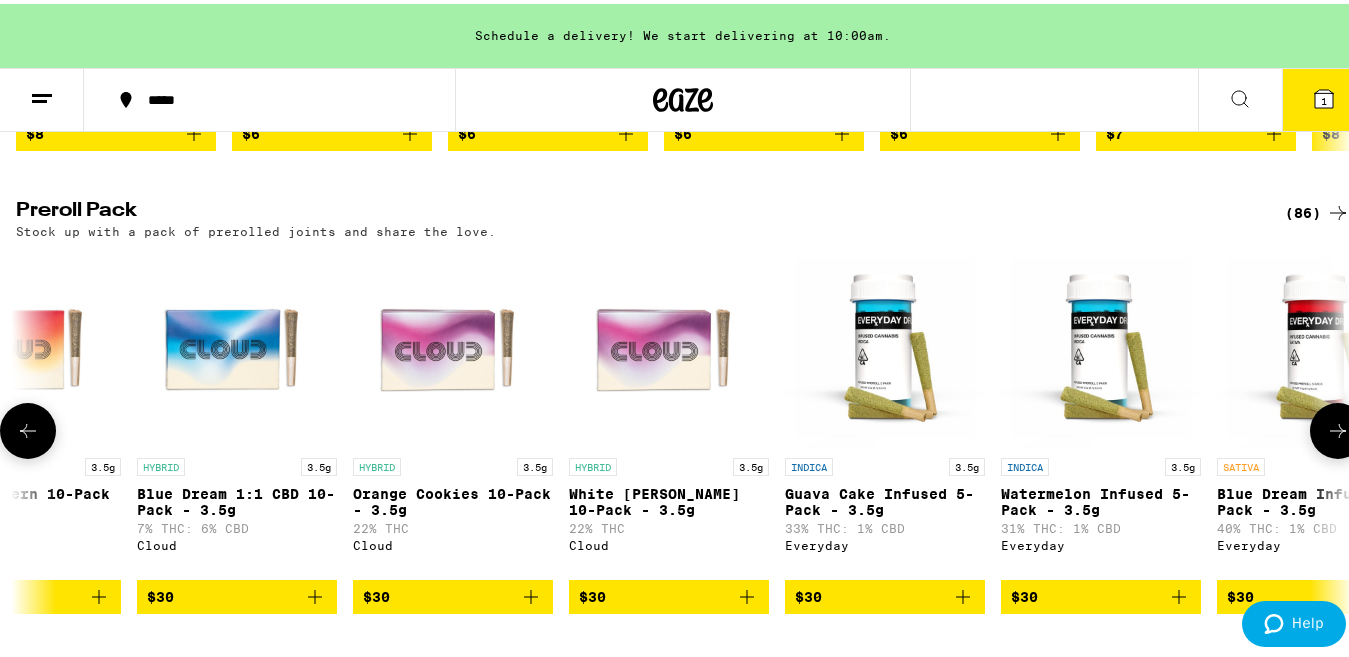 click 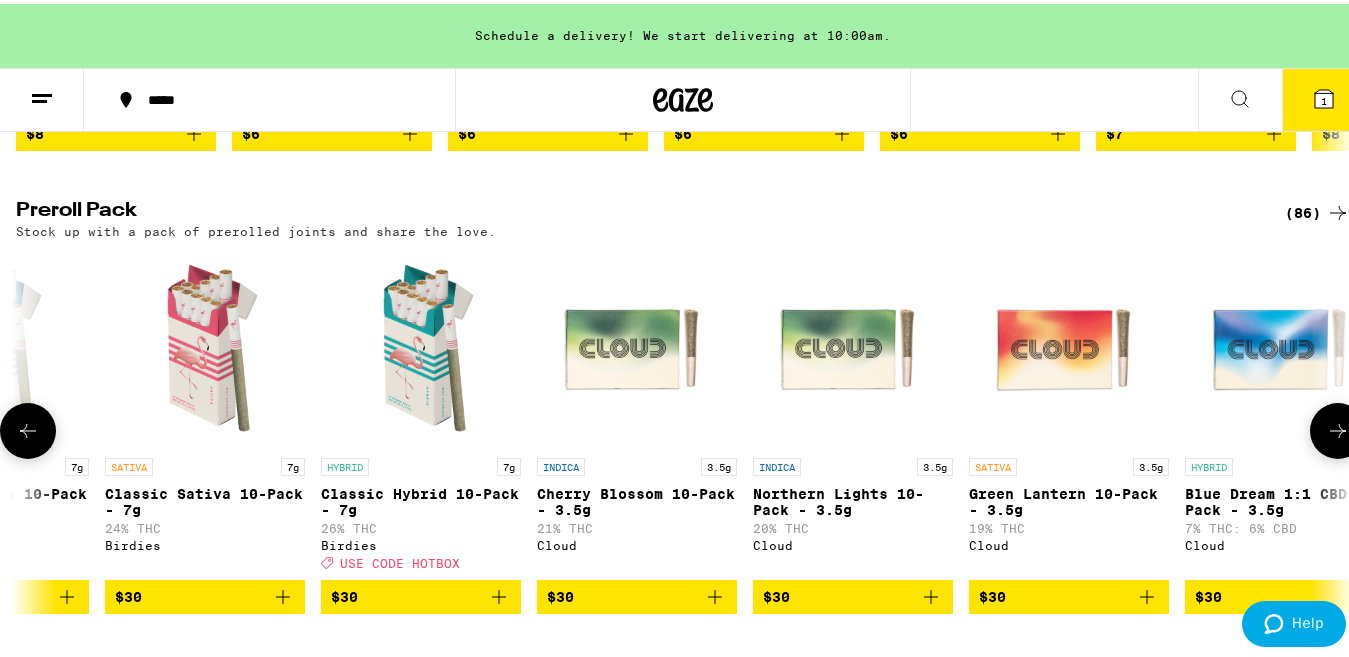 scroll, scrollTop: 0, scrollLeft: 4396, axis: horizontal 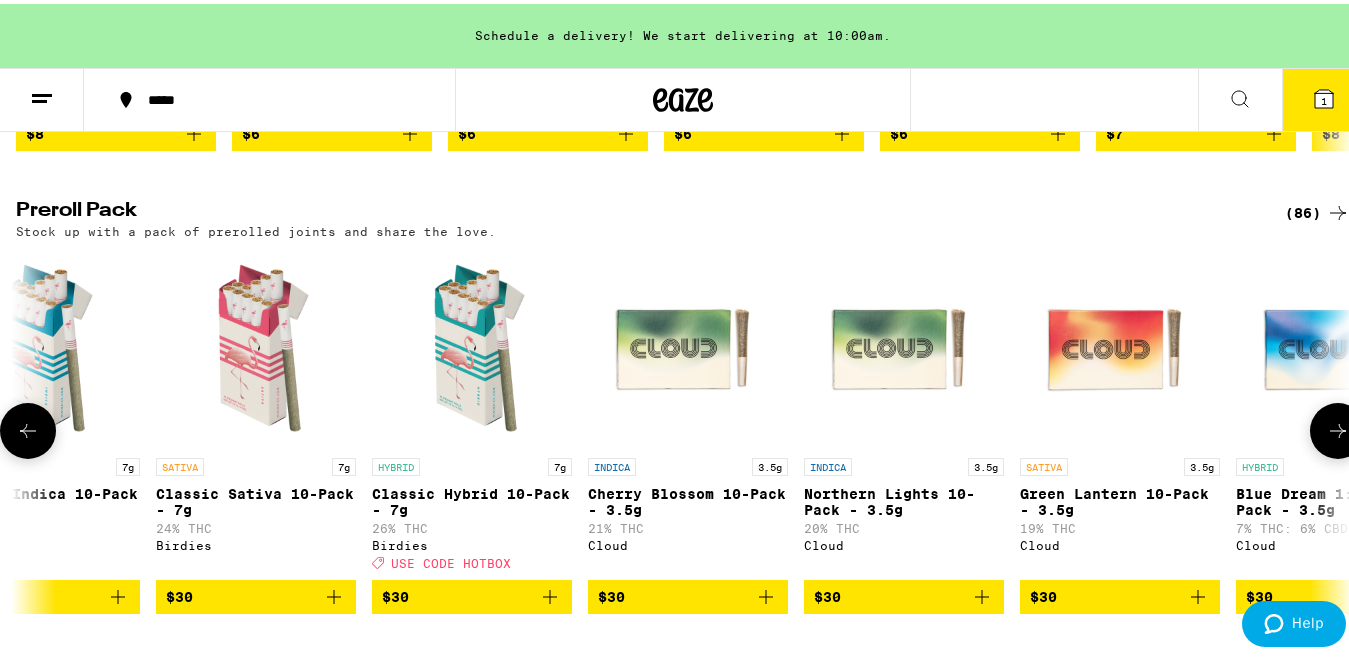 click on "$30" at bounding box center [472, 593] 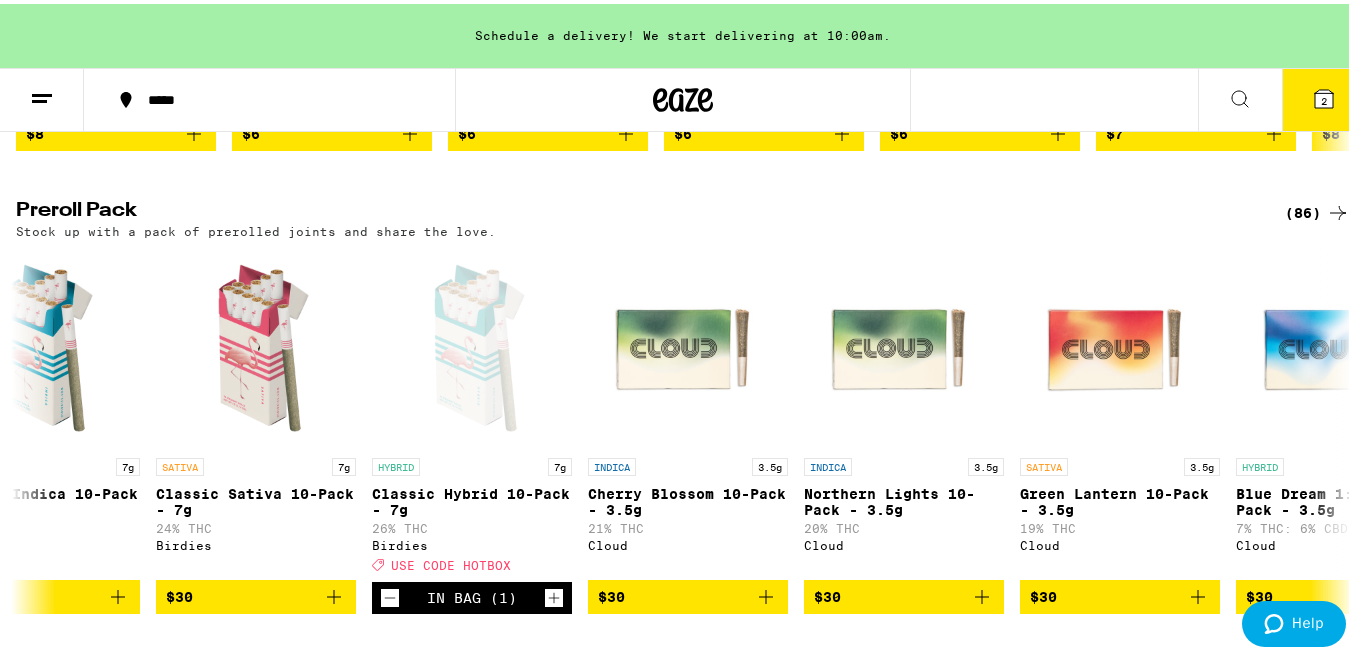 click on "2" at bounding box center (1324, 97) 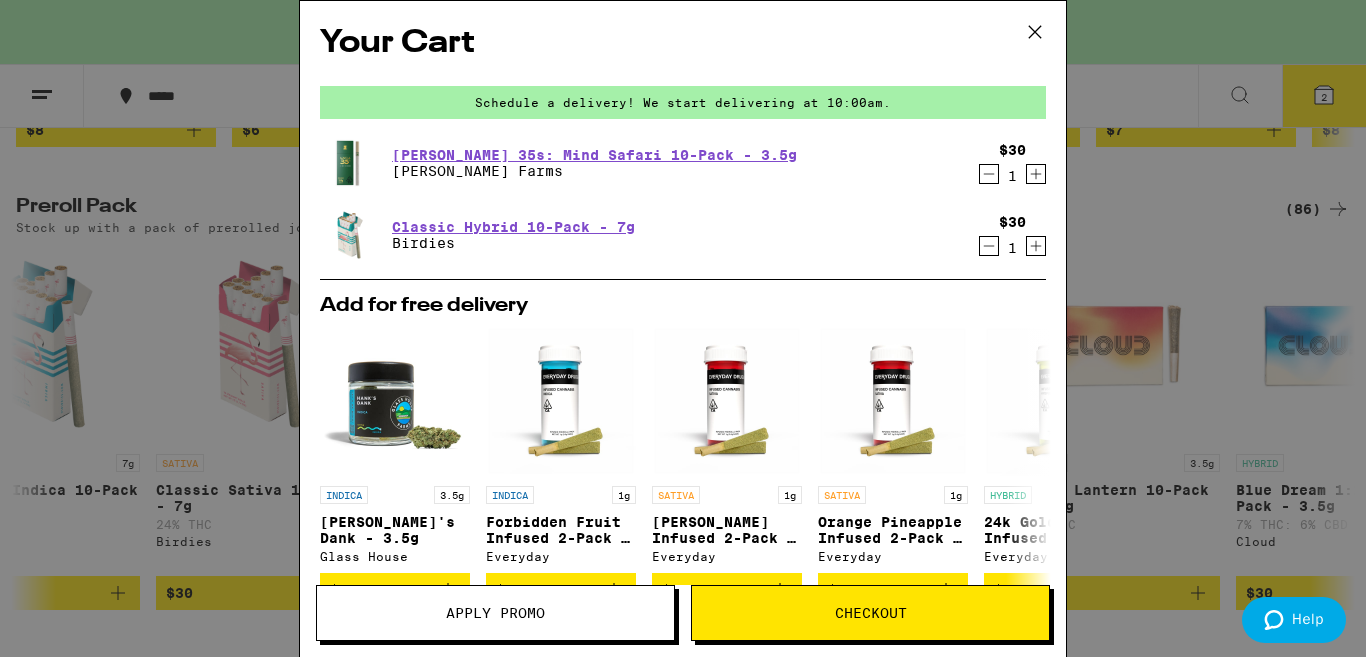 click on "Apply Promo" at bounding box center [495, 613] 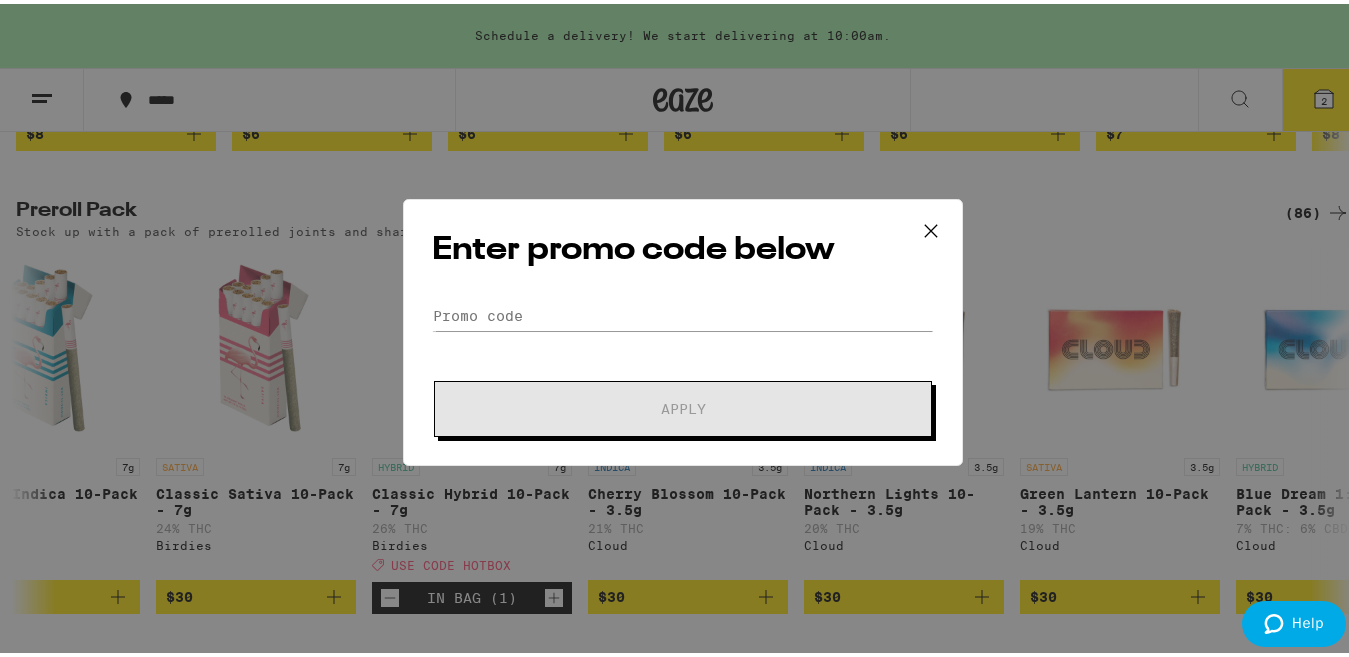 click on "Enter promo code below Promo Code Apply" at bounding box center (683, 328) 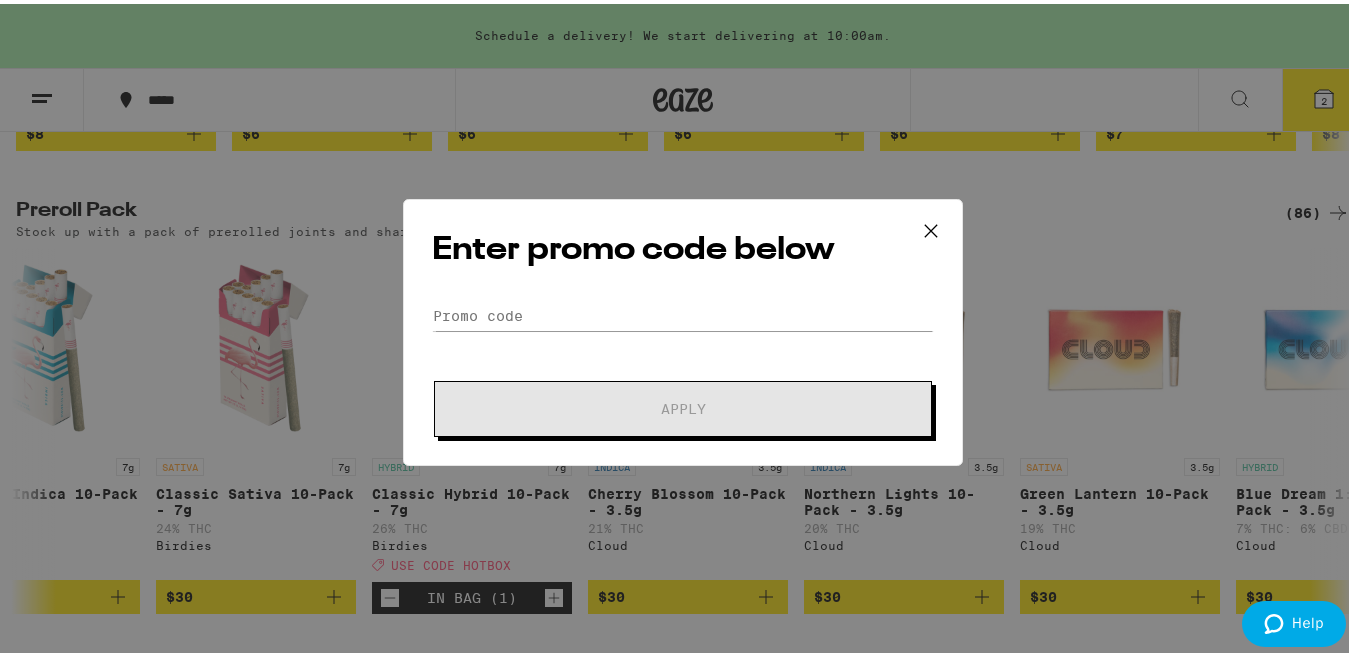 click on "Apply" at bounding box center (683, 405) 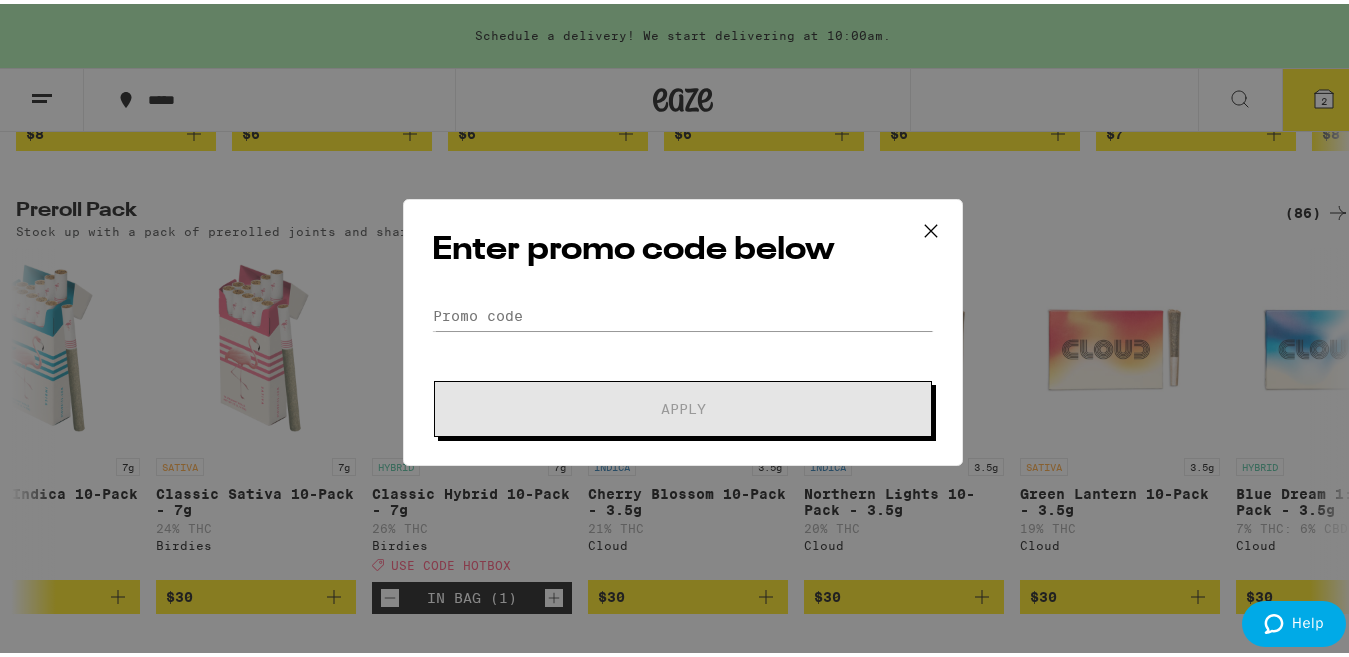 click 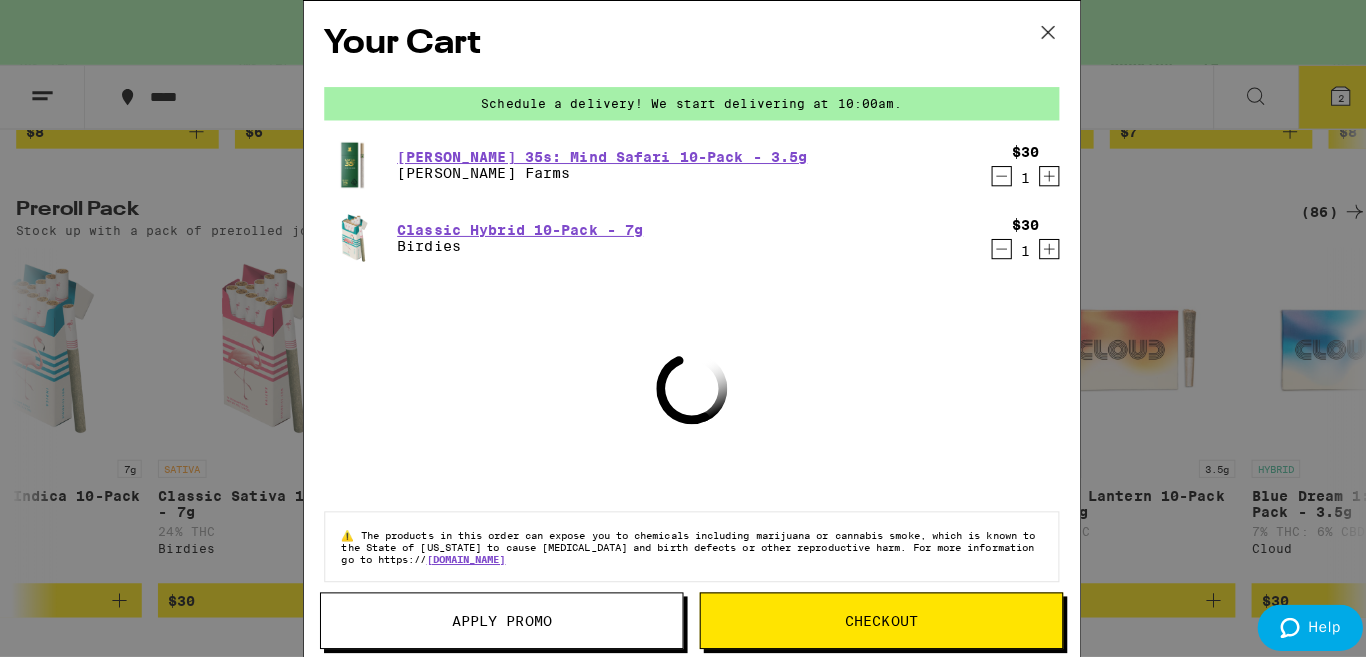 scroll, scrollTop: 1517, scrollLeft: 0, axis: vertical 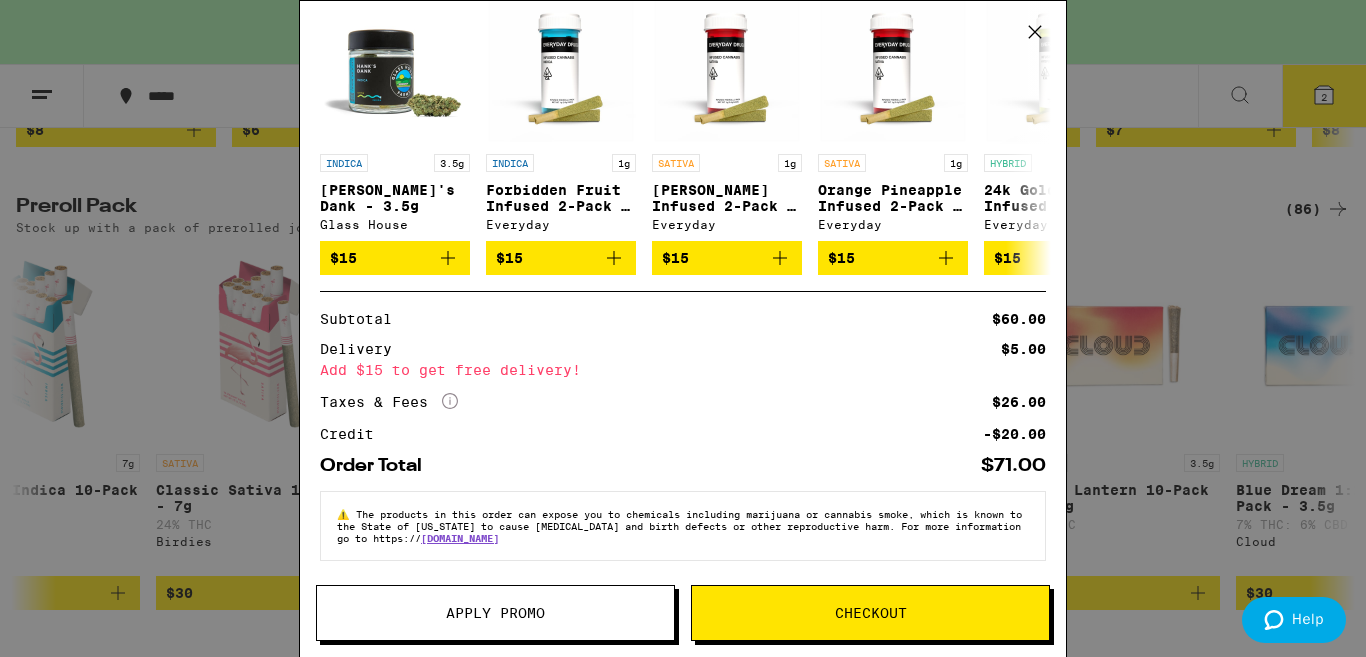 click on "Apply Promo" at bounding box center [495, 613] 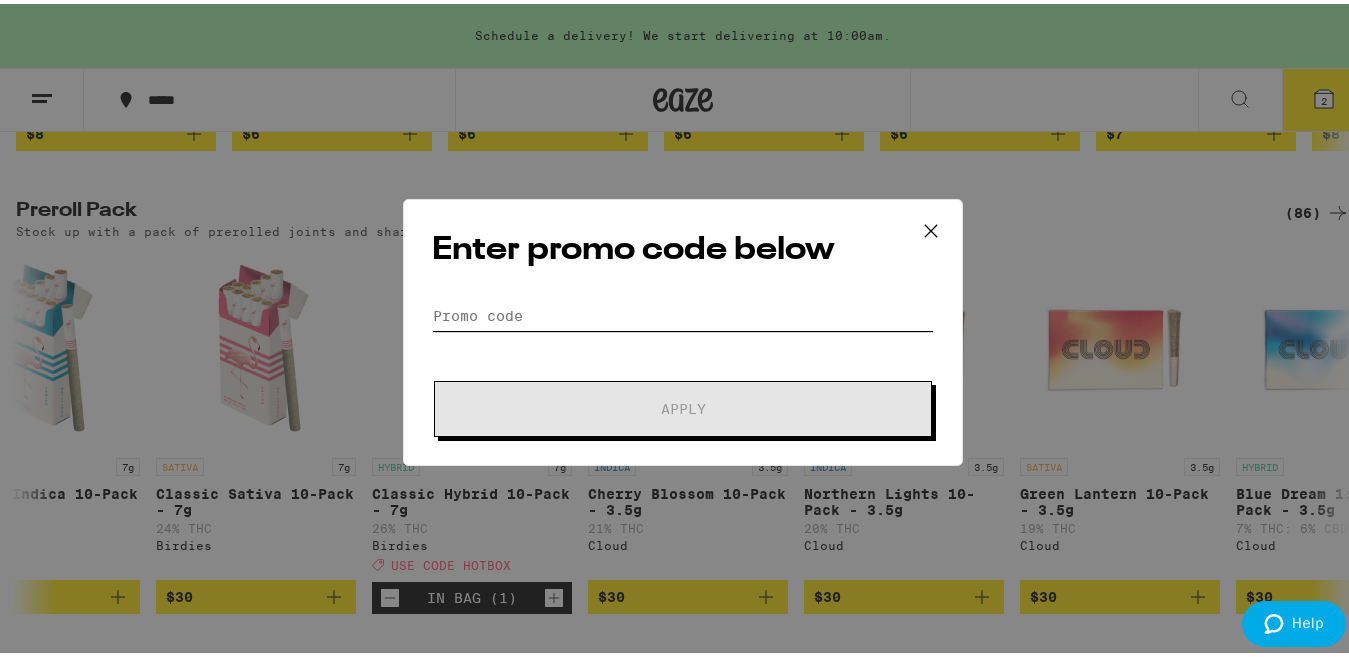 click on "Promo Code" at bounding box center (683, 312) 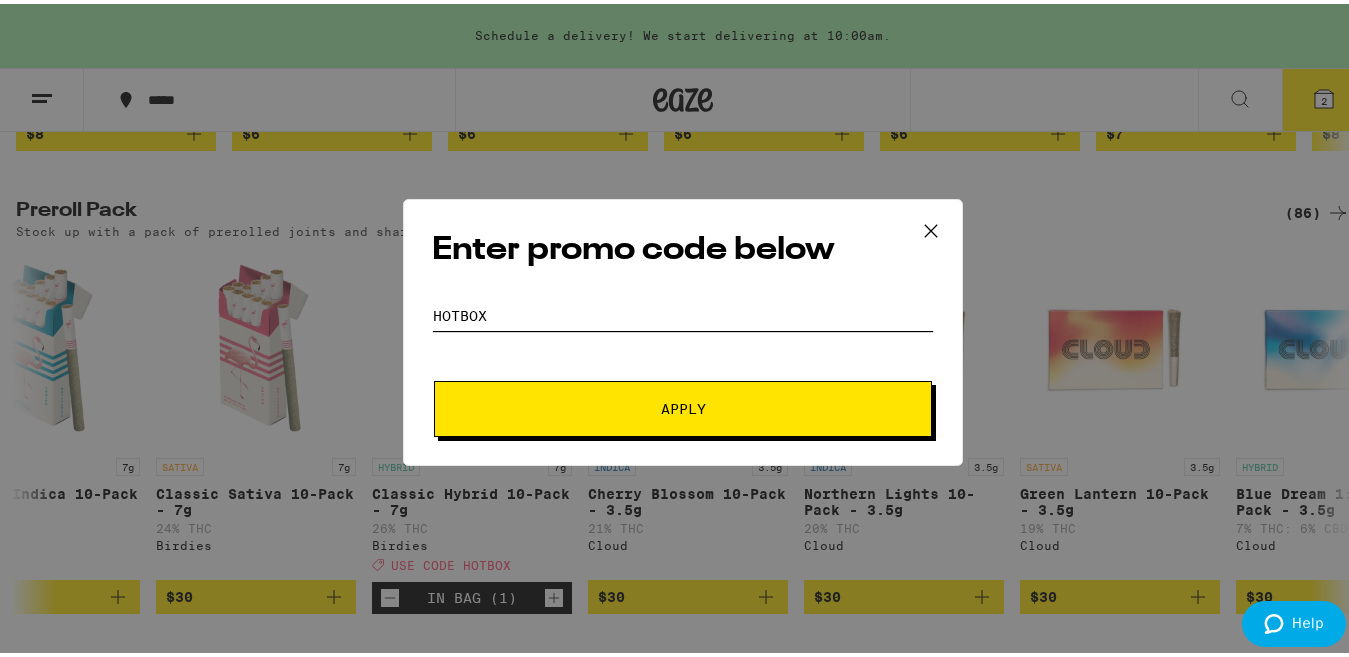 type on "hotbox" 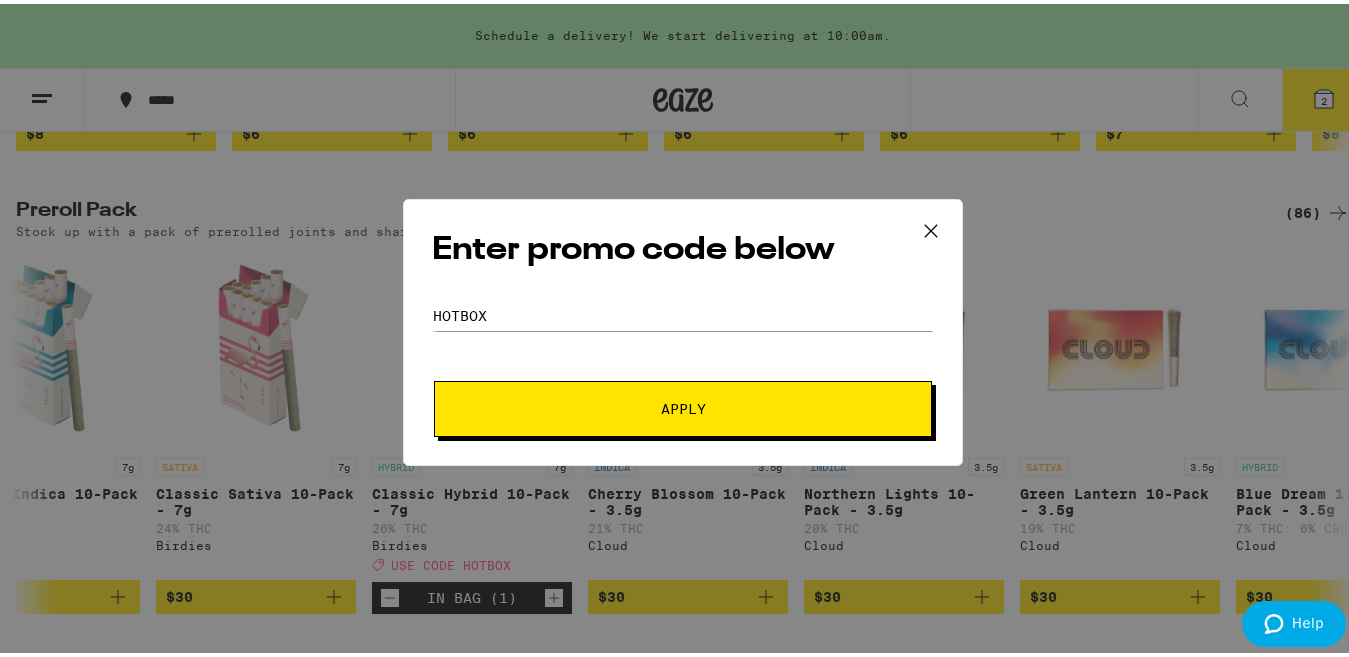 click on "Apply" at bounding box center [683, 405] 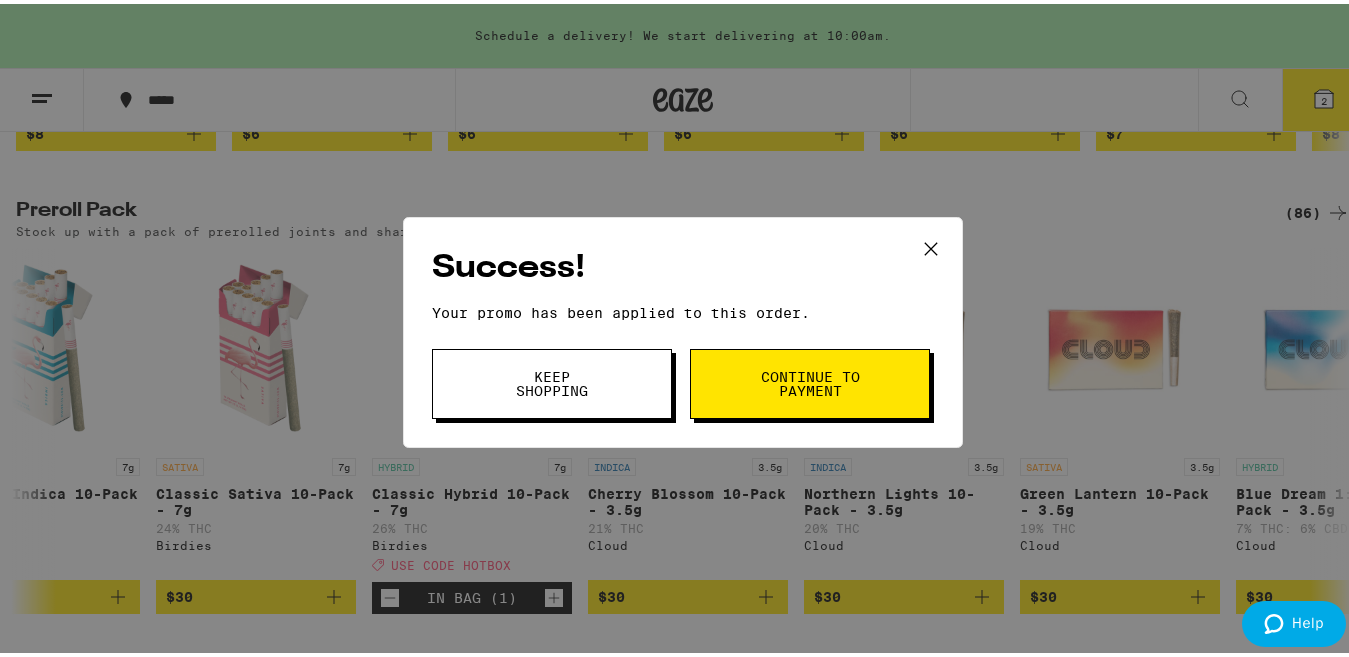 click 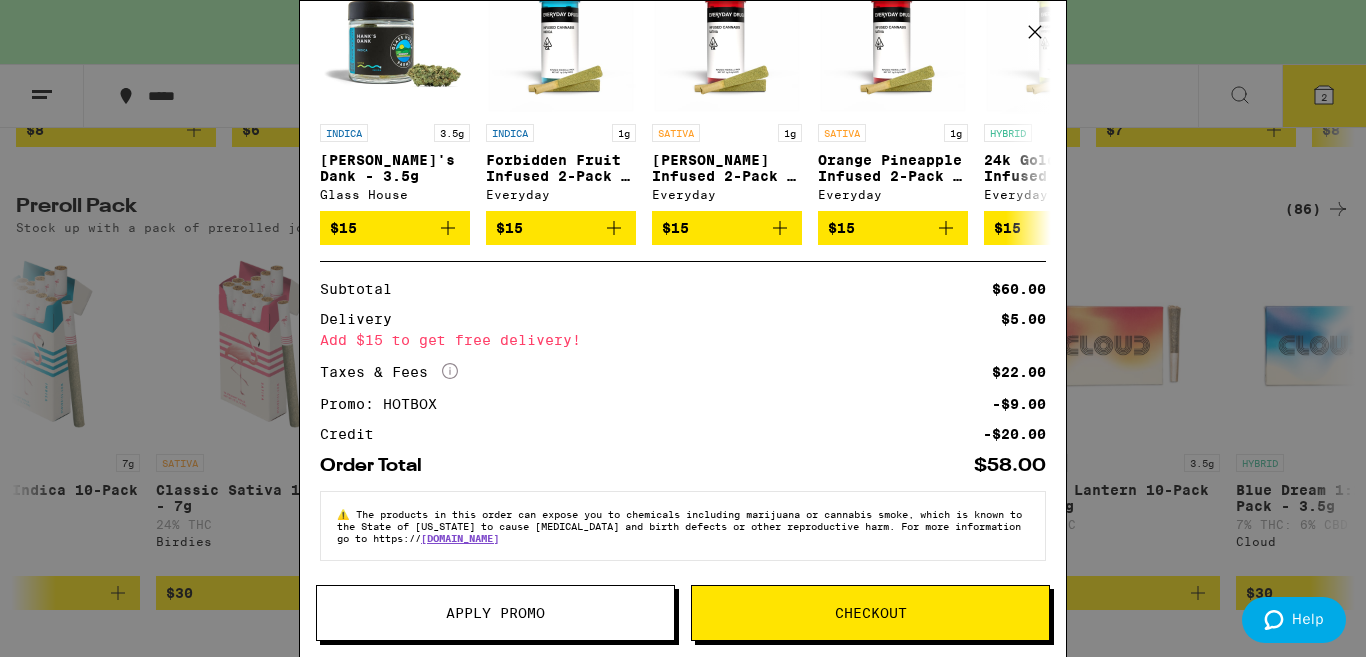 scroll, scrollTop: 374, scrollLeft: 0, axis: vertical 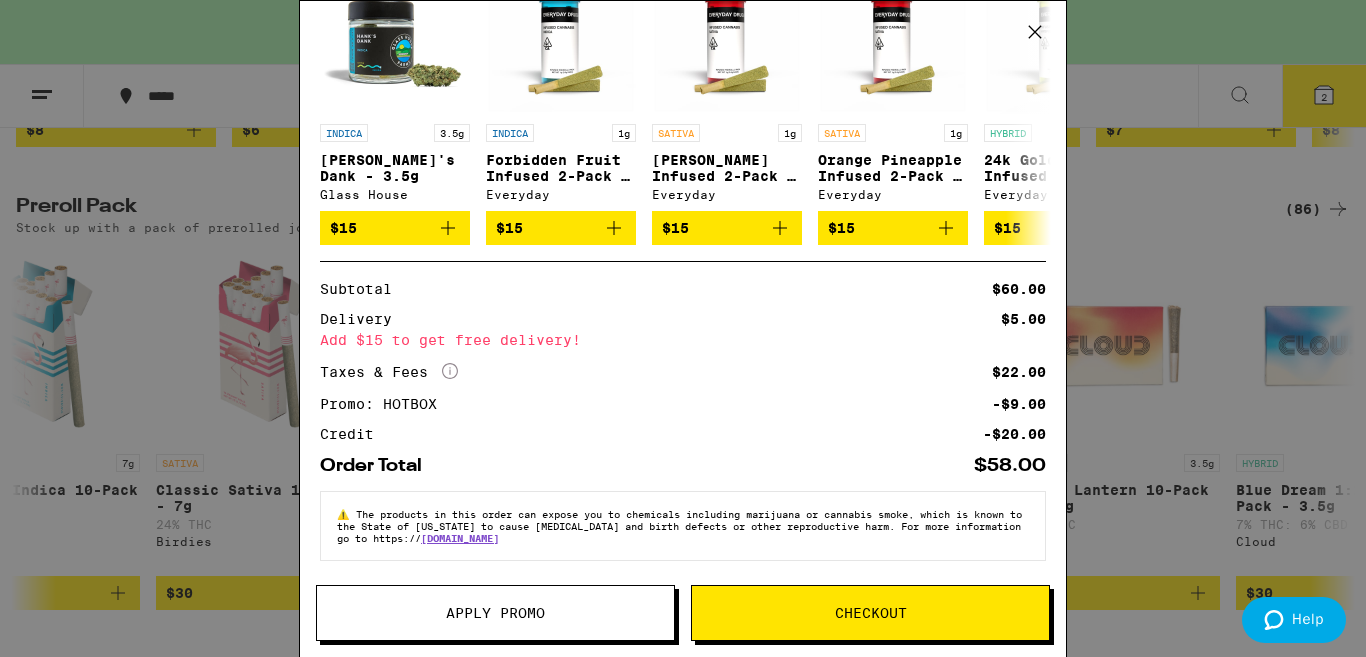 click on "Checkout" at bounding box center [870, 613] 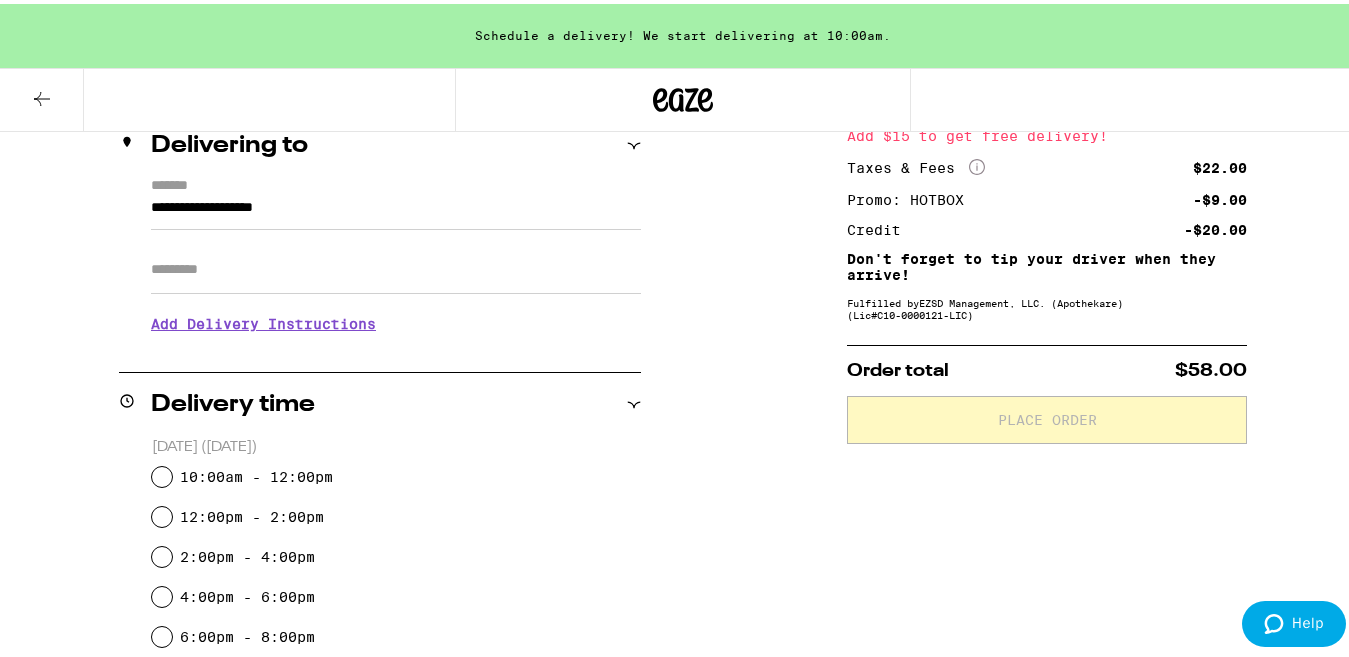 scroll, scrollTop: 252, scrollLeft: 0, axis: vertical 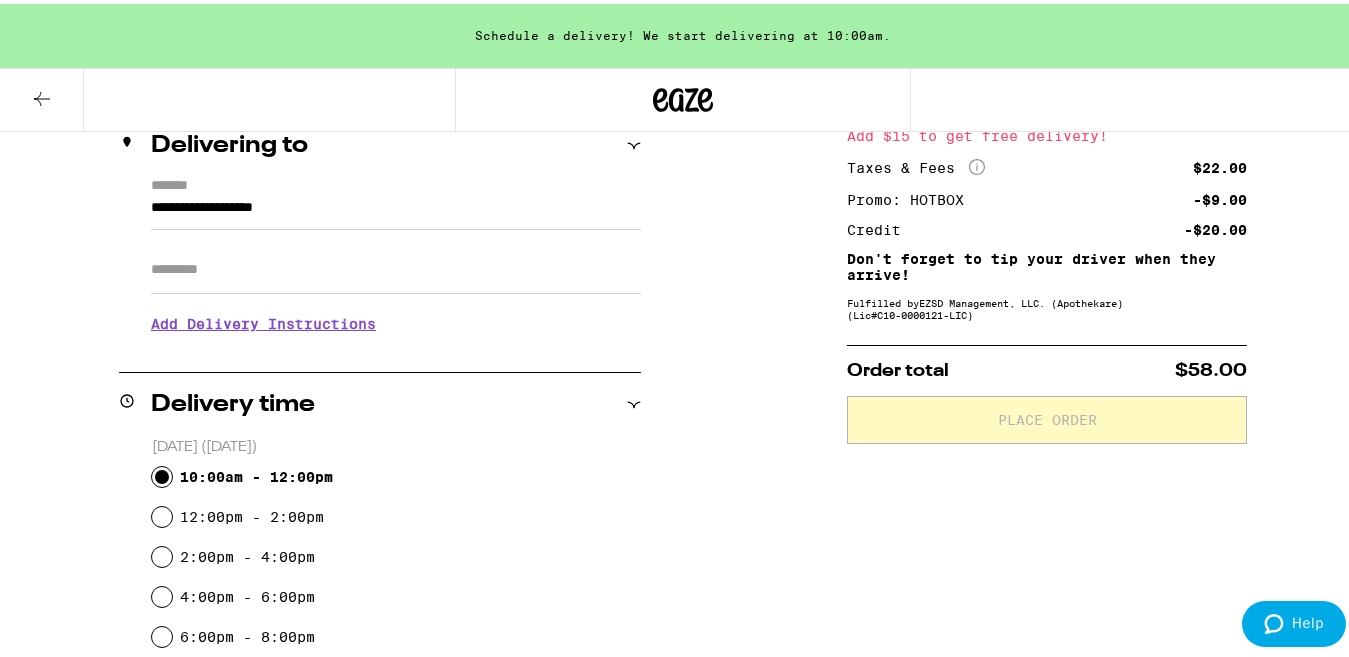 click on "10:00am - 12:00pm" at bounding box center (162, 473) 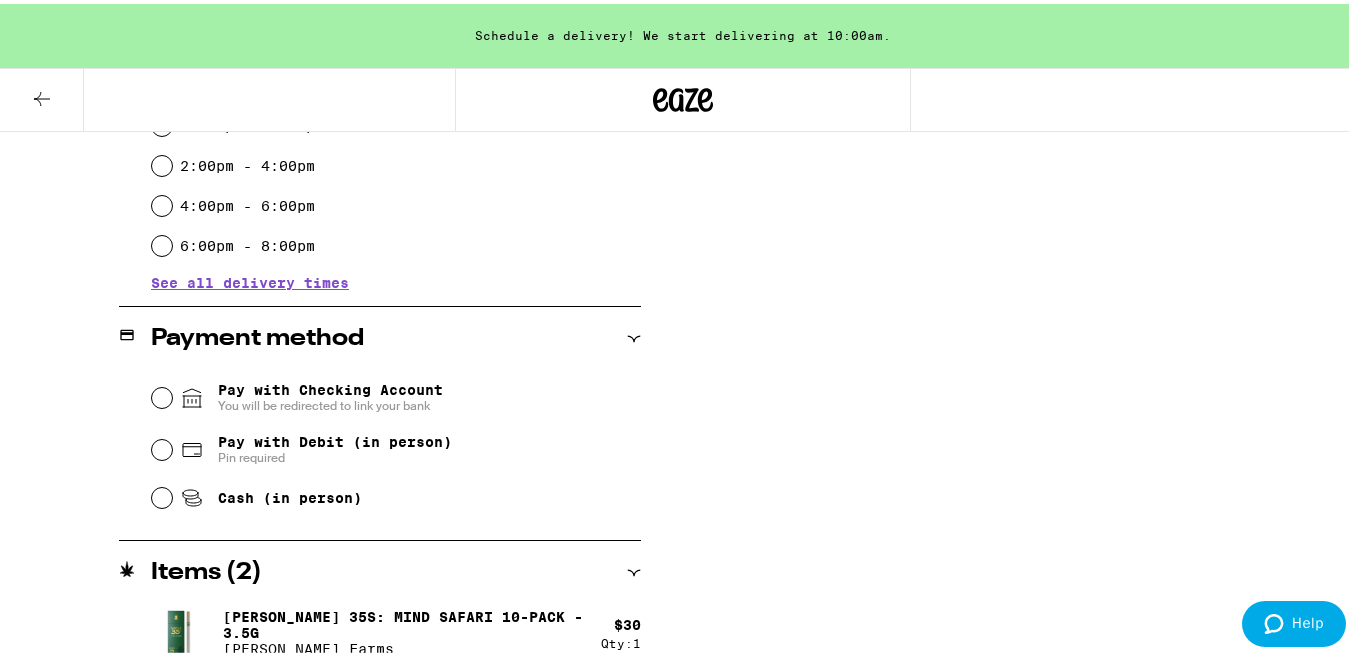 scroll, scrollTop: 643, scrollLeft: 0, axis: vertical 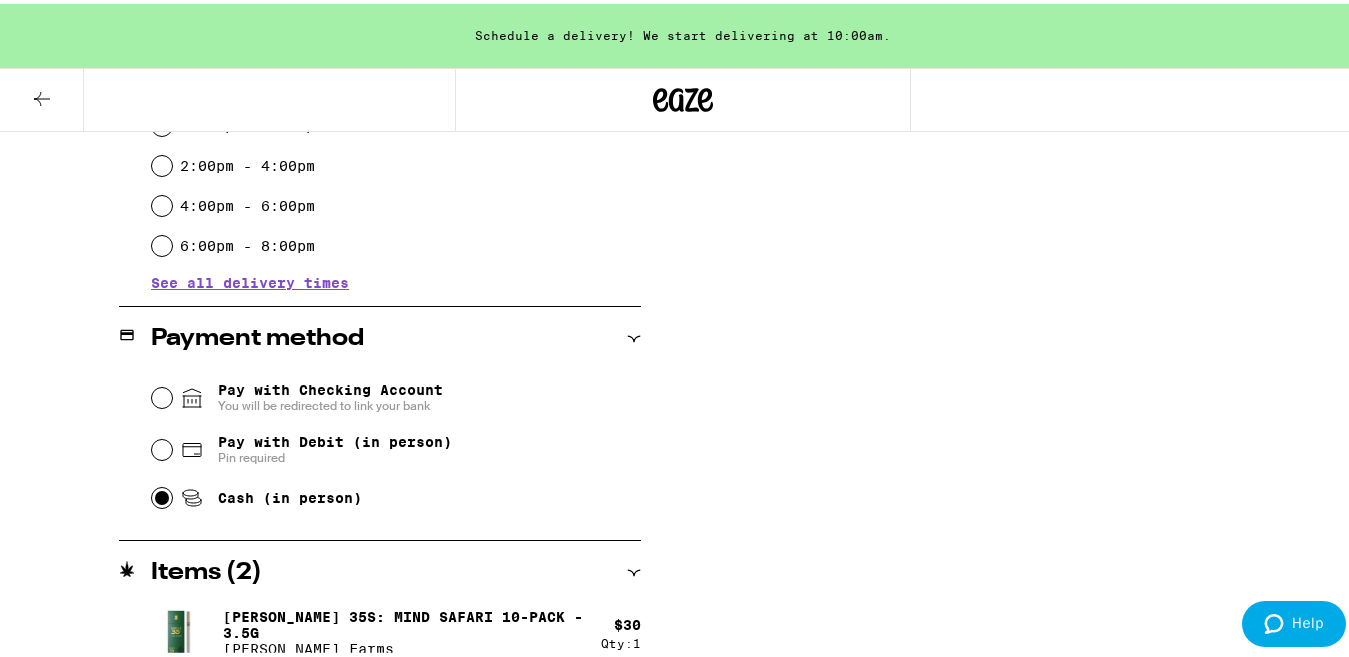 click on "Cash (in person)" at bounding box center (162, 494) 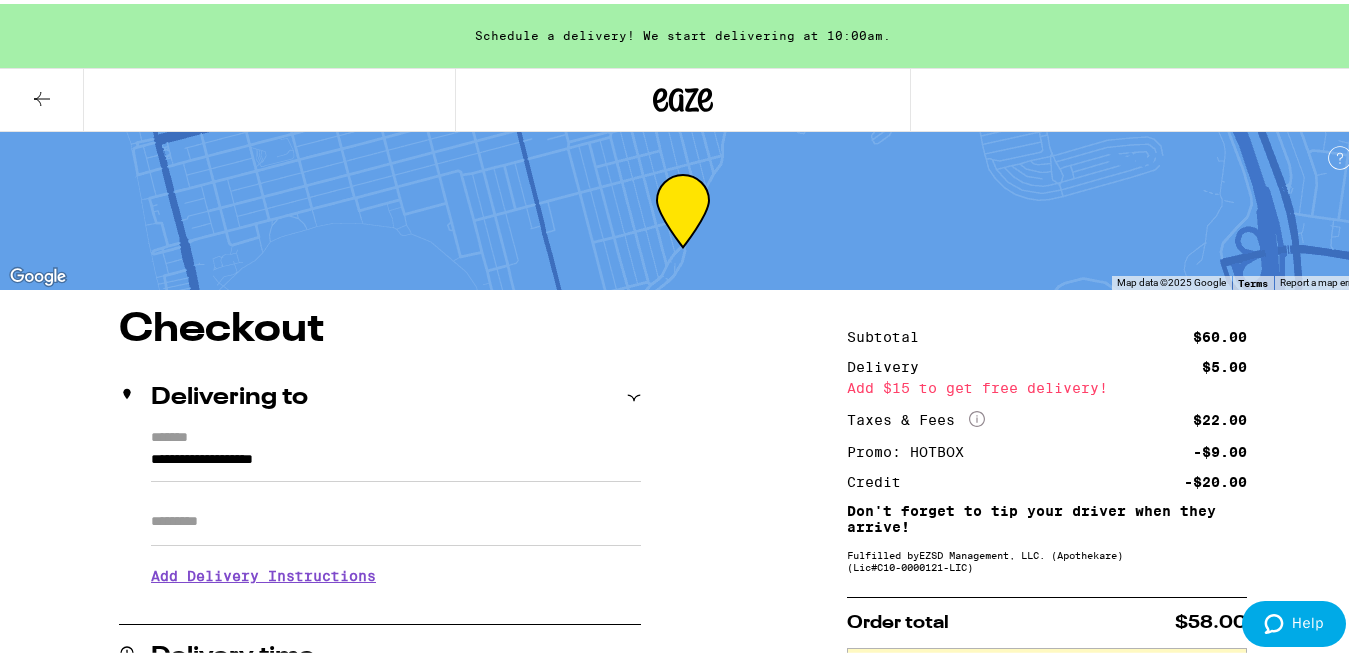 scroll, scrollTop: 0, scrollLeft: 0, axis: both 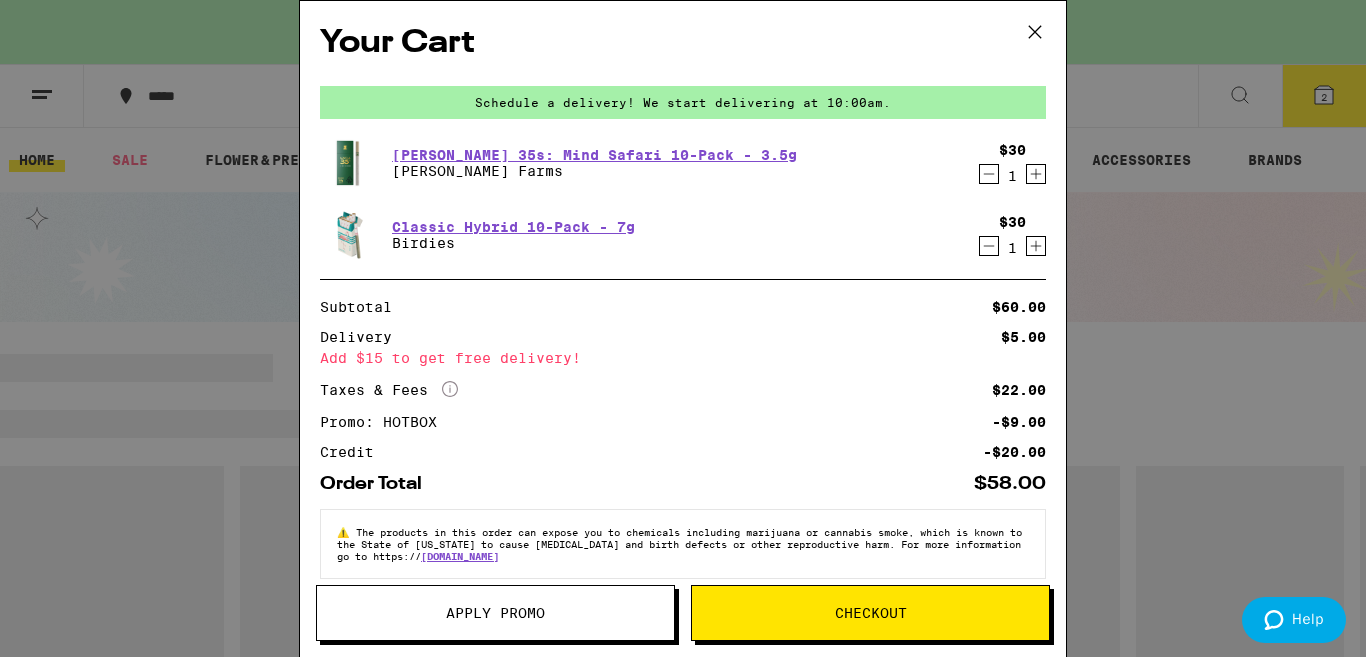 click 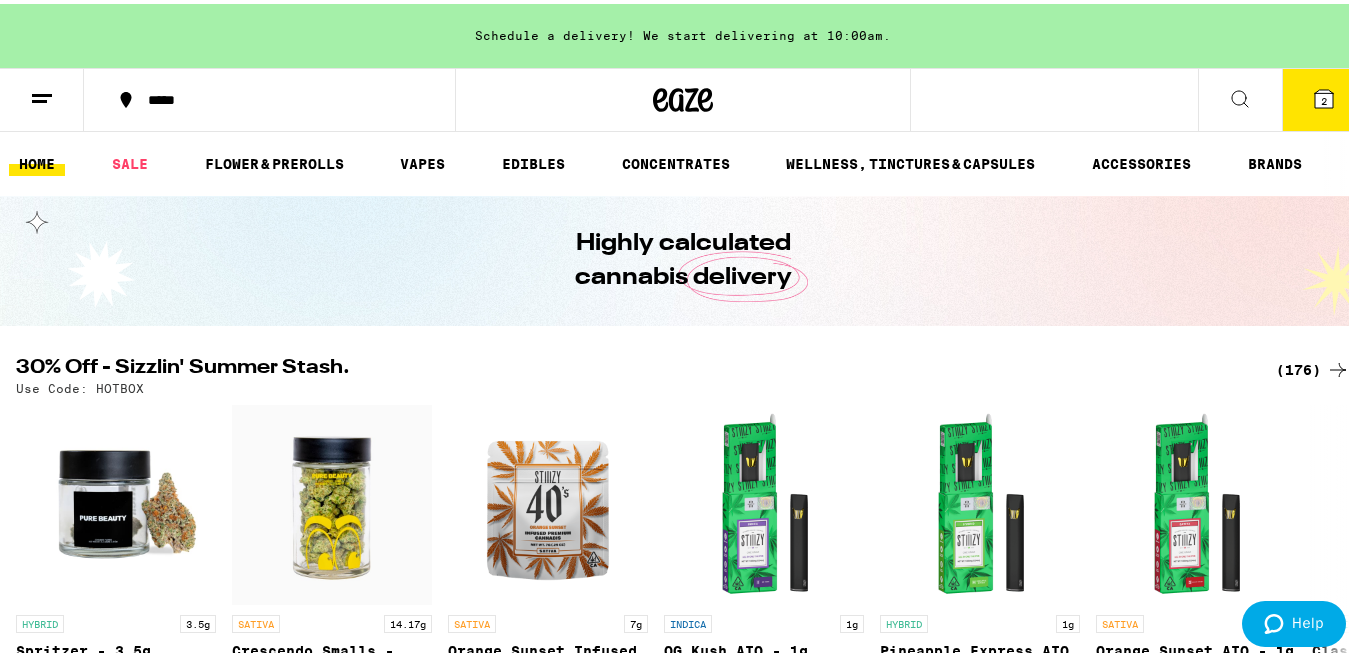 scroll, scrollTop: 0, scrollLeft: 0, axis: both 